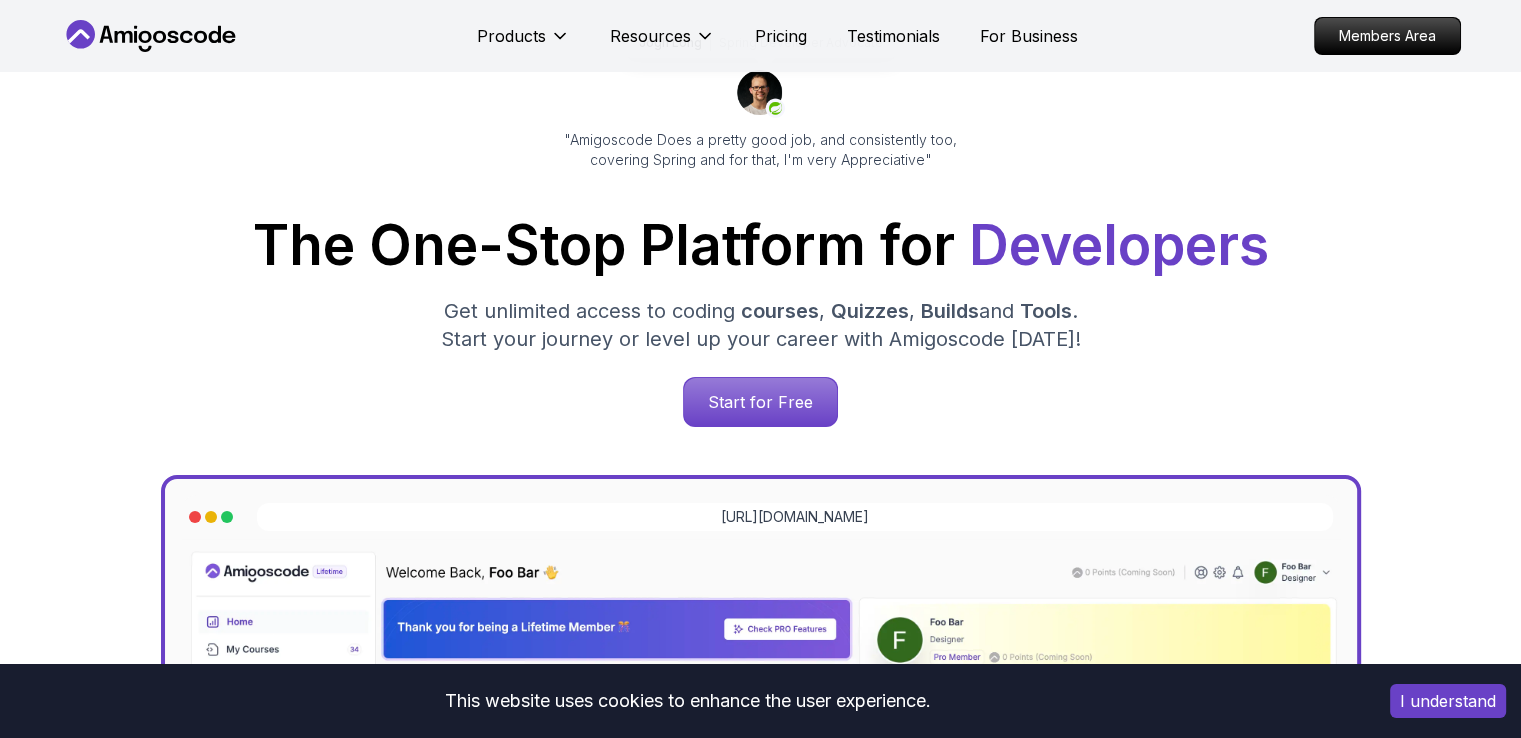 scroll, scrollTop: 0, scrollLeft: 0, axis: both 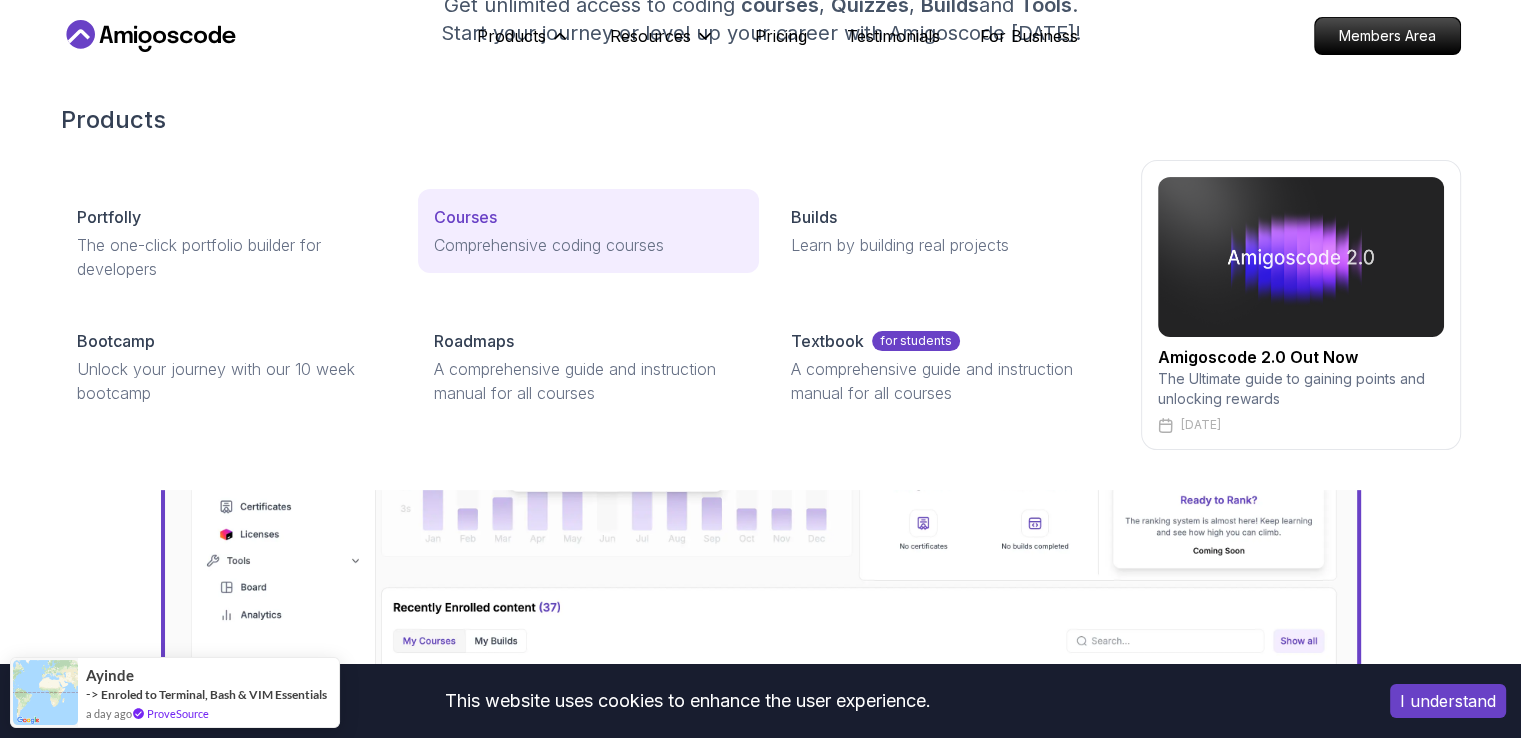click on "Courses" at bounding box center (465, 217) 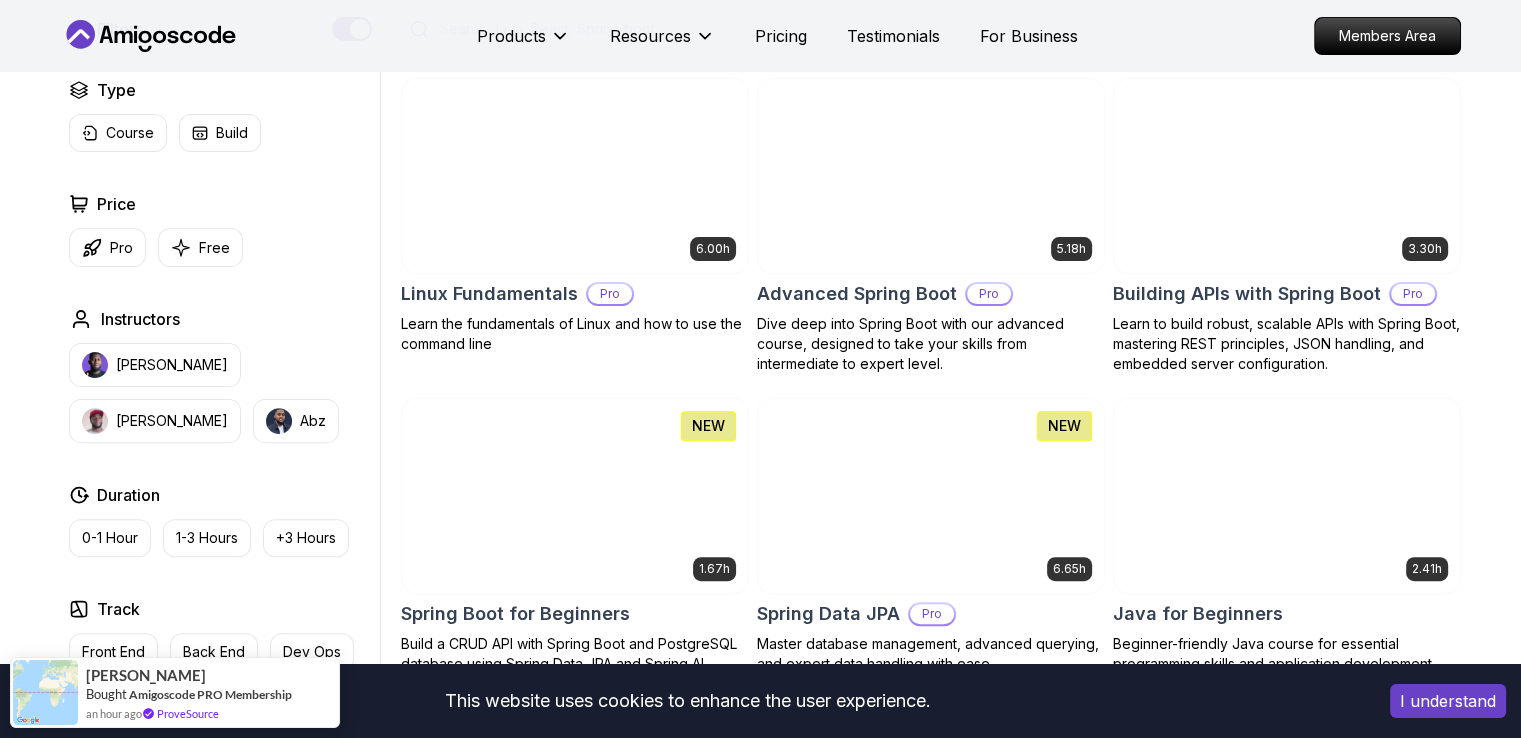 scroll, scrollTop: 556, scrollLeft: 0, axis: vertical 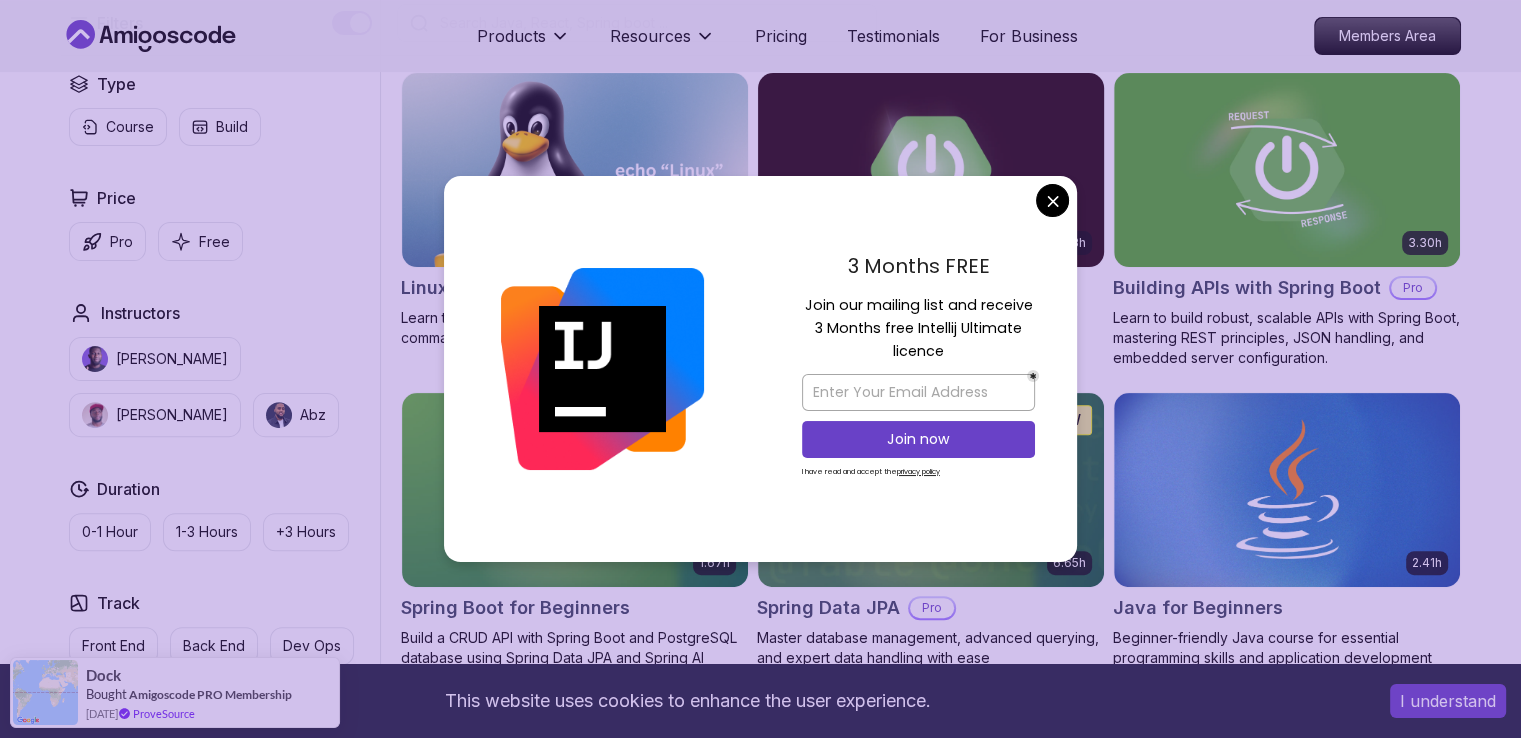 click on "This website uses cookies to enhance the user experience. I understand Products Resources Pricing Testimonials For Business Members Area Products Resources Pricing Testimonials For Business Members Area All Courses Learn Java, Spring Boot, DevOps & More with Amigoscode Premium Courses Master in-demand skills like Java, Spring Boot, DevOps, React, and more through hands-on, expert-led courses. Advance your software development career with real-world projects and practical learning. Filters Filters Type Course Build Price Pro Free Instructors [PERSON_NAME] [PERSON_NAME] Duration 0-1 Hour 1-3 Hours +3 Hours Track Front End Back End Dev Ops Full Stack Level Junior Mid-level Senior 6.00h Linux Fundamentals Pro Learn the fundamentals of Linux and how to use the command line 5.18h Advanced Spring Boot Pro Dive deep into Spring Boot with our advanced course, designed to take your skills from intermediate to expert level. 3.30h Building APIs with Spring Boot Pro 1.67h NEW Spring Boot for Beginners 6.65h NEW Pro 2.41h Pro" at bounding box center [760, 4429] 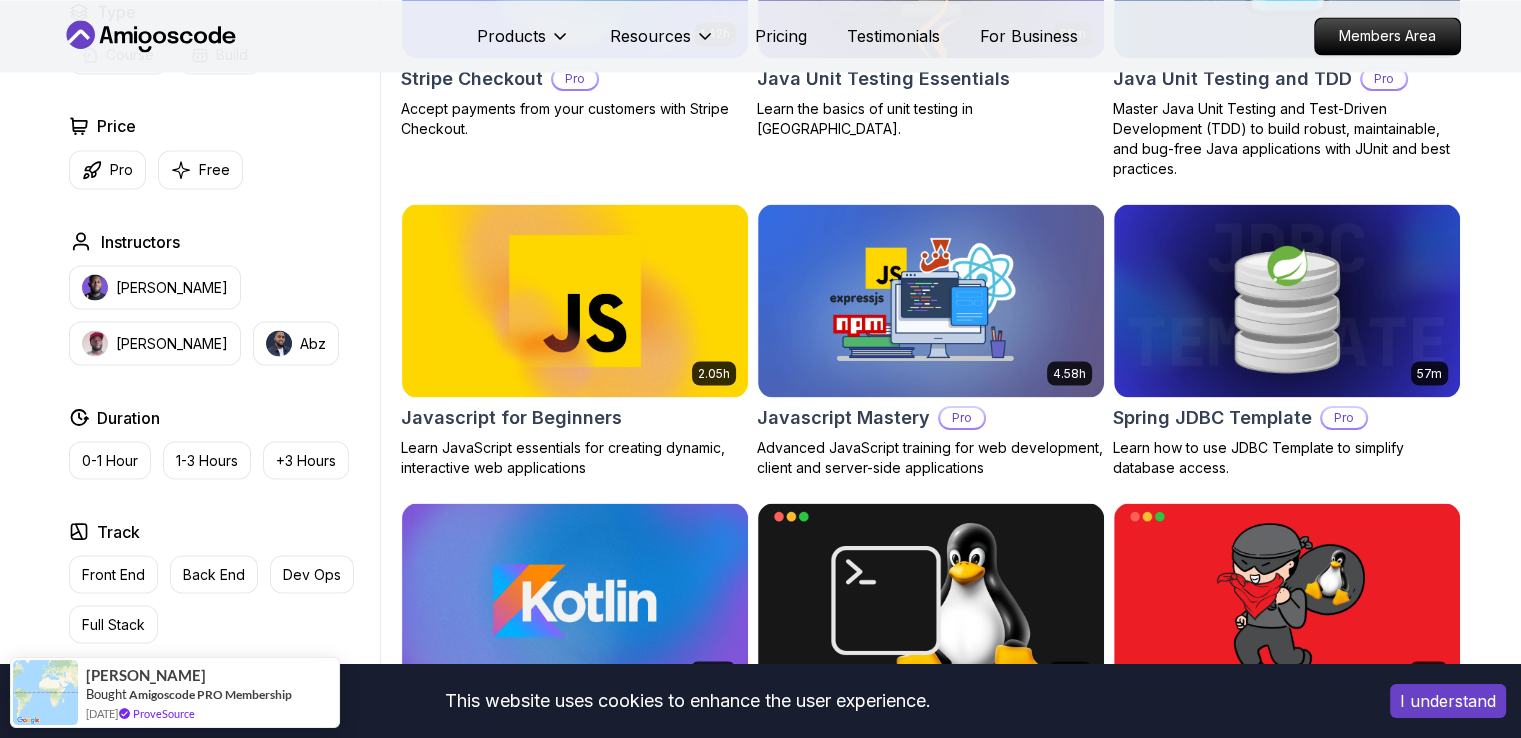 scroll, scrollTop: 3574, scrollLeft: 0, axis: vertical 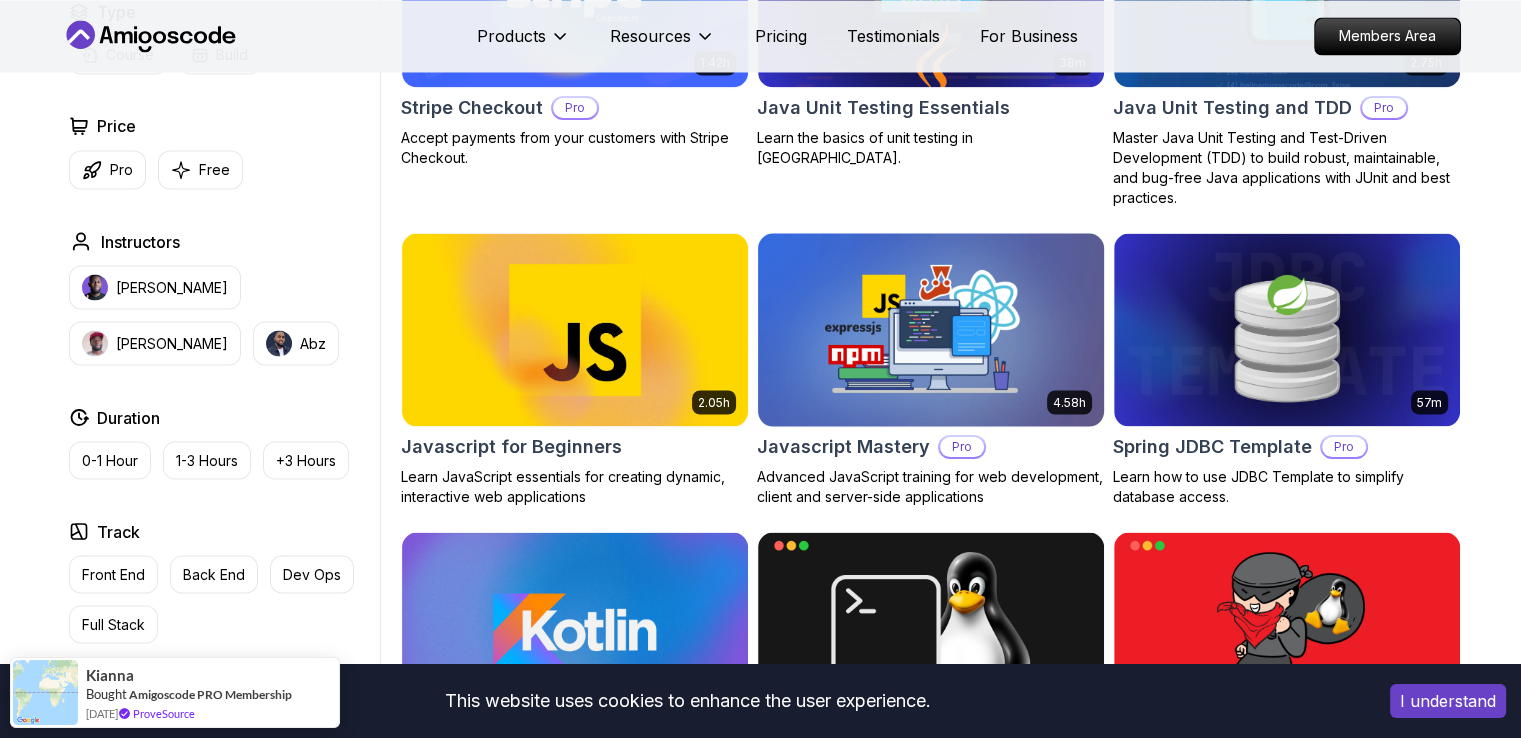 click at bounding box center (930, 329) 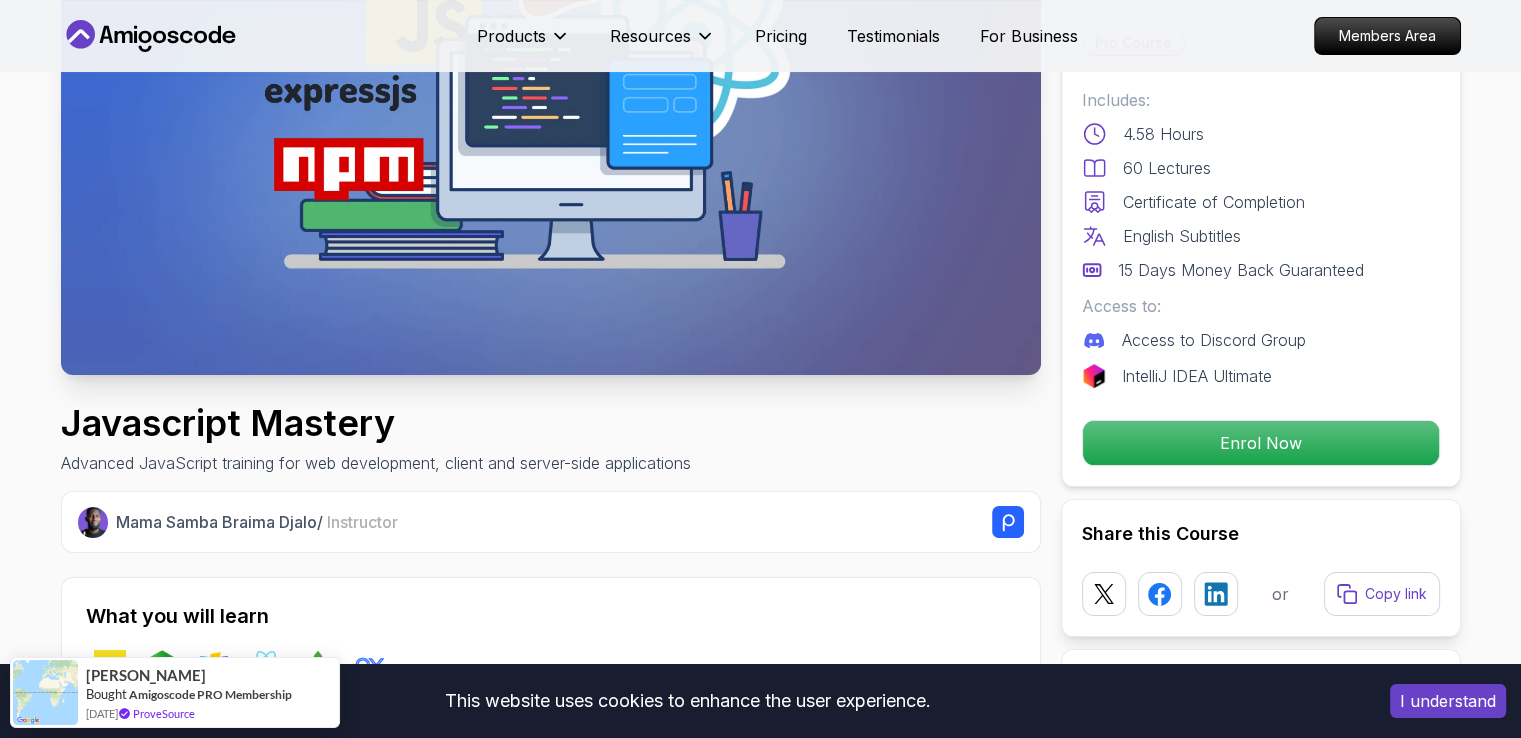 scroll, scrollTop: 296, scrollLeft: 0, axis: vertical 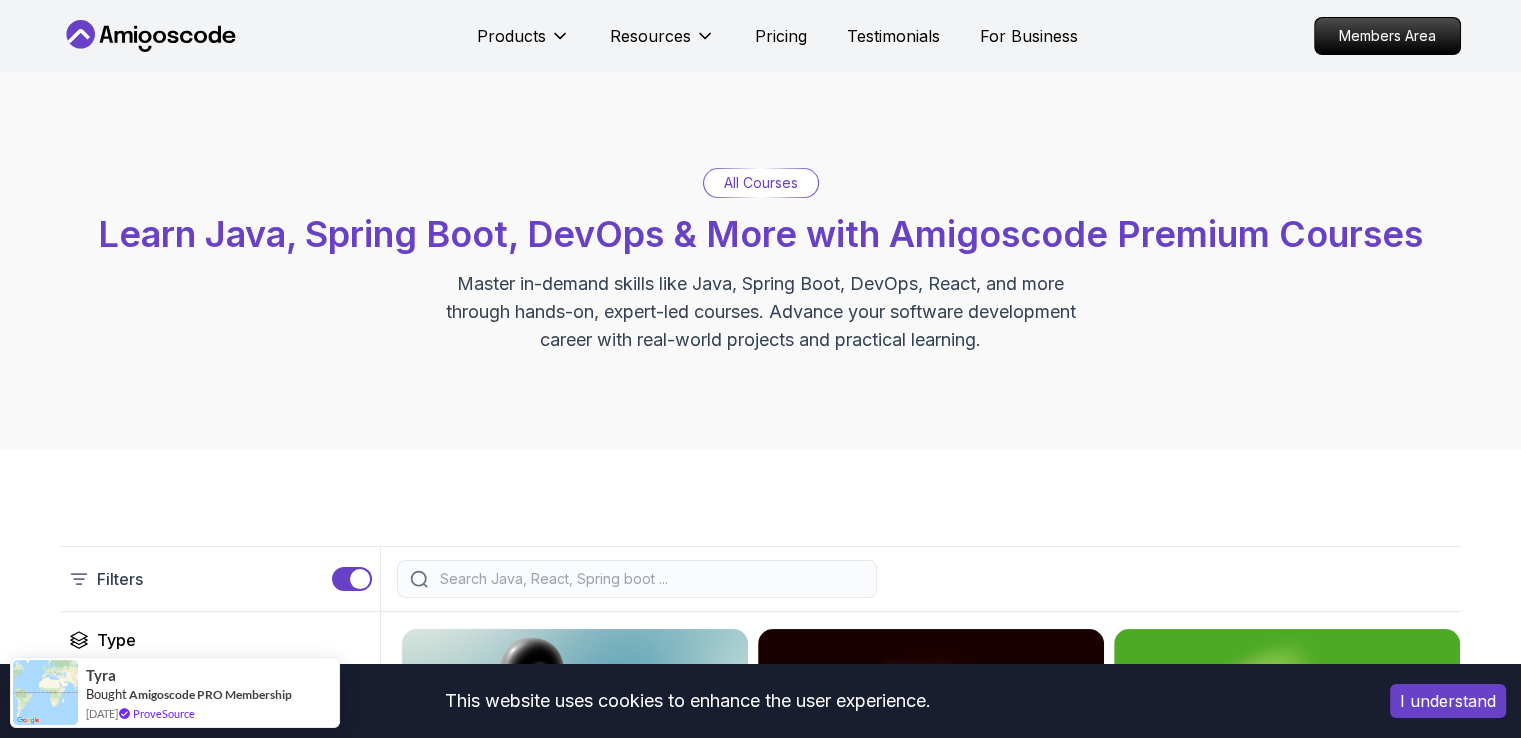 click on "All Courses" at bounding box center (761, 183) 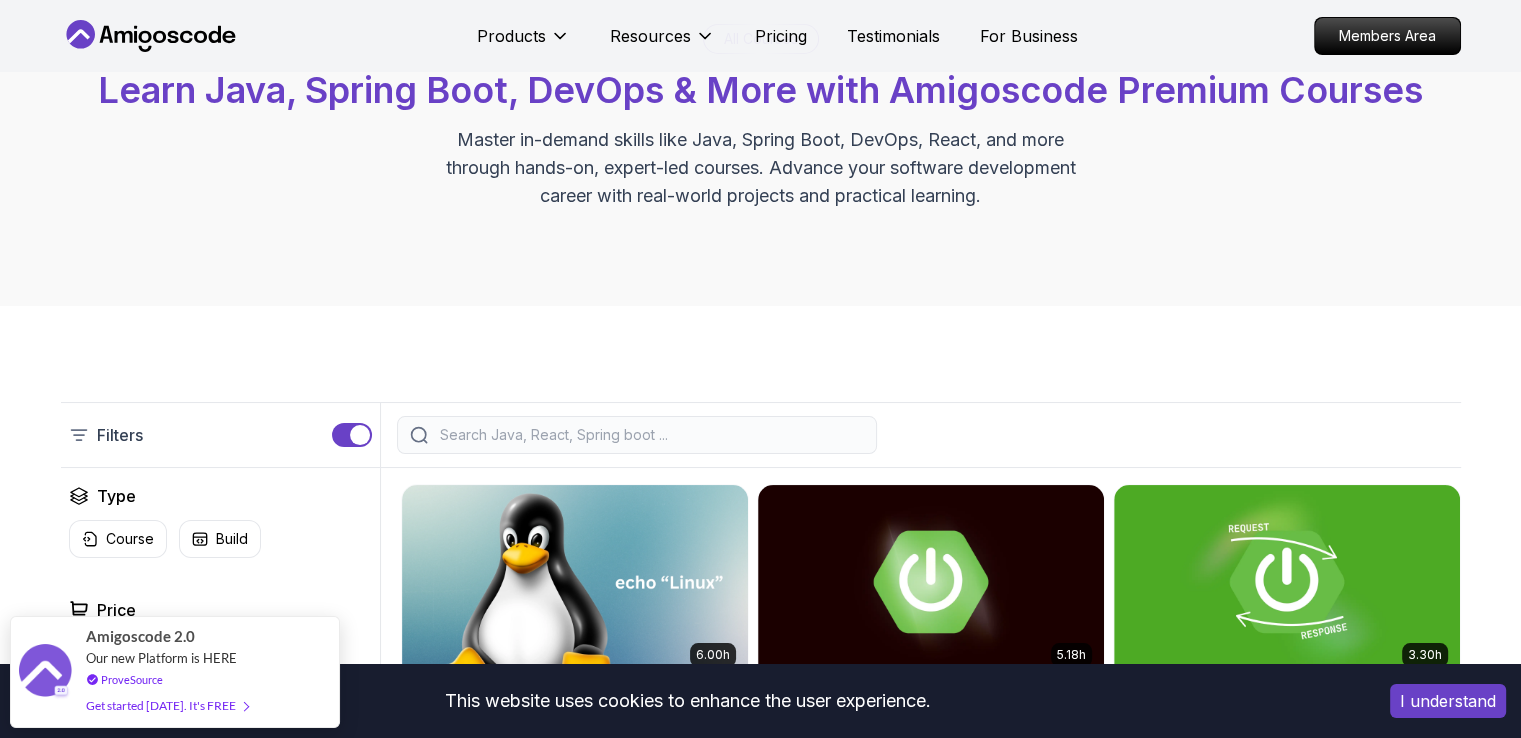 scroll, scrollTop: 0, scrollLeft: 0, axis: both 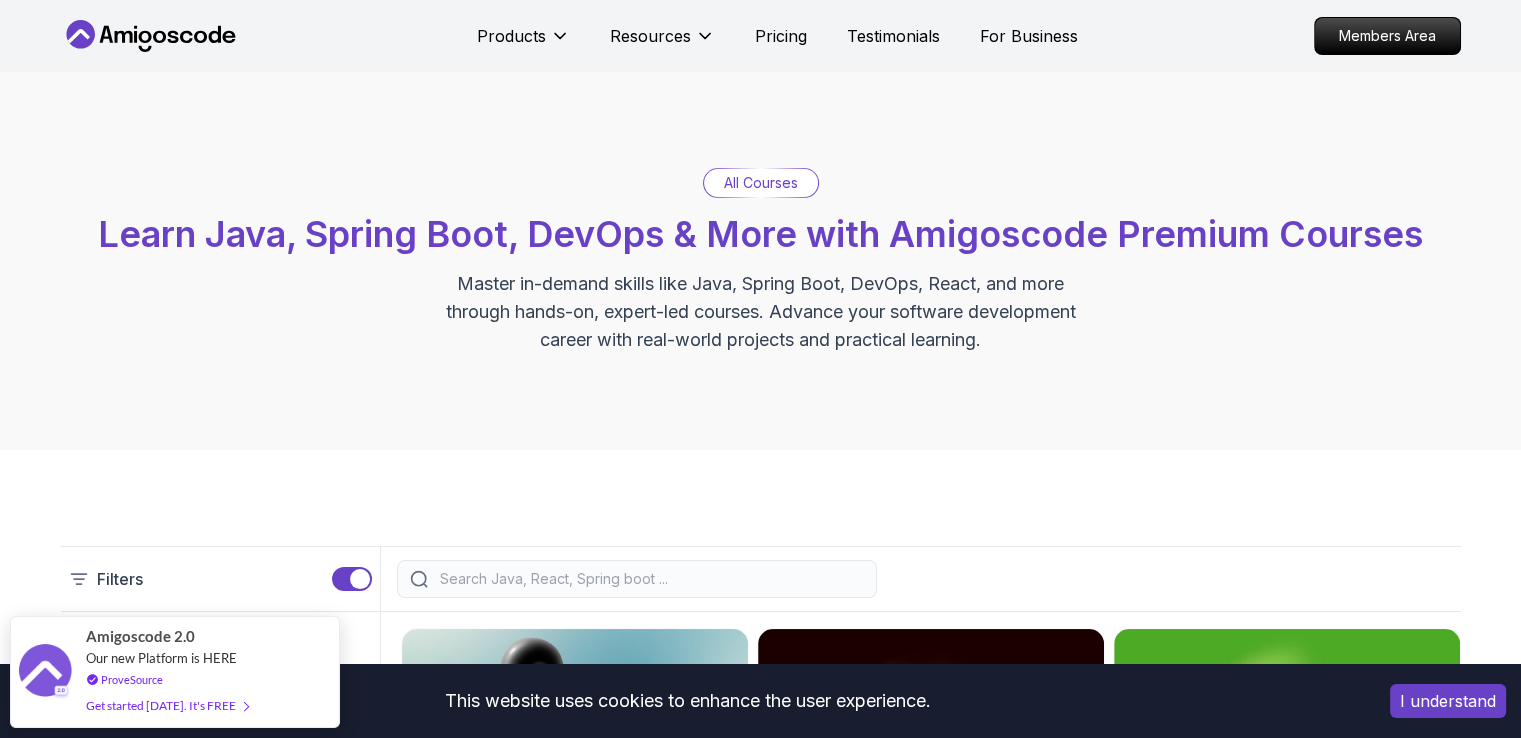 click at bounding box center (650, 579) 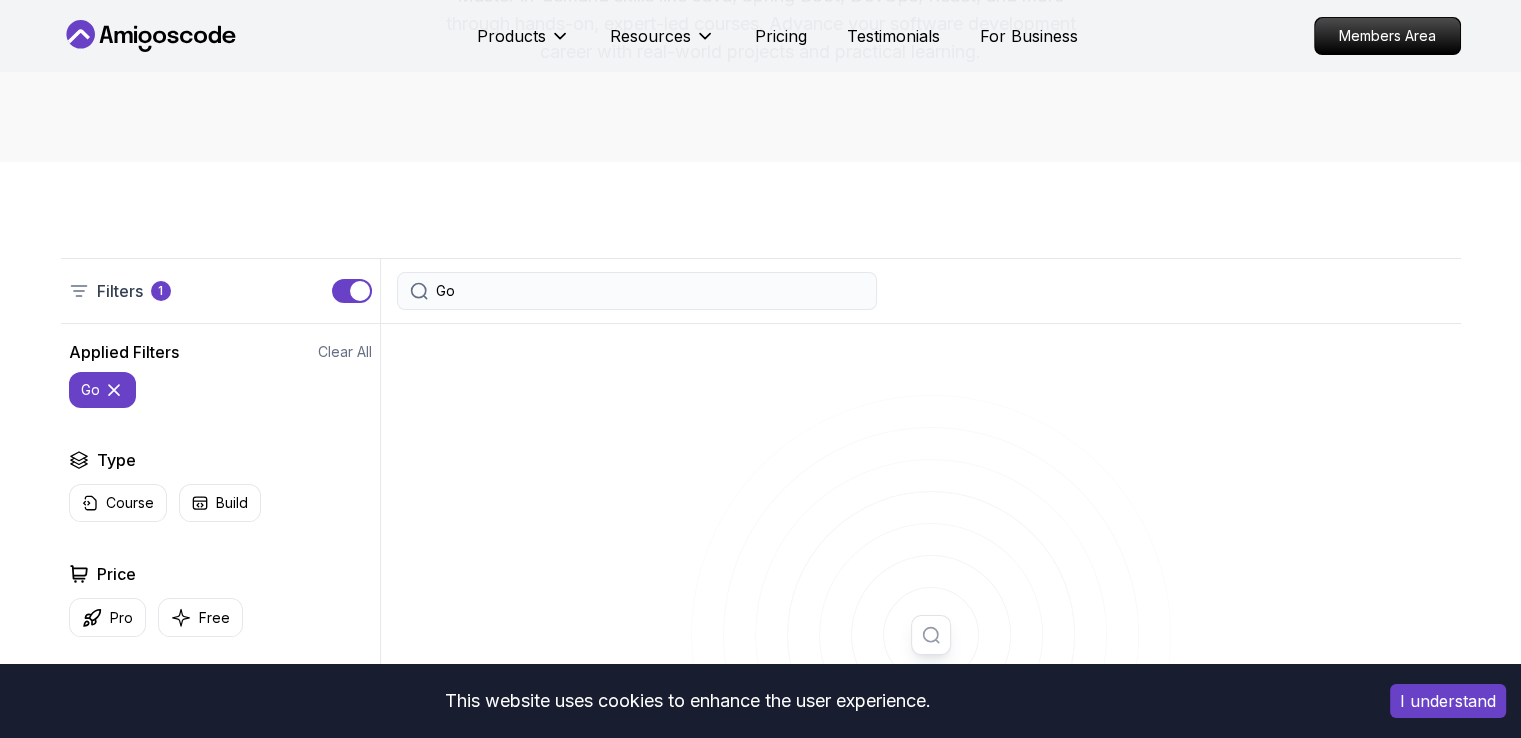 scroll, scrollTop: 304, scrollLeft: 0, axis: vertical 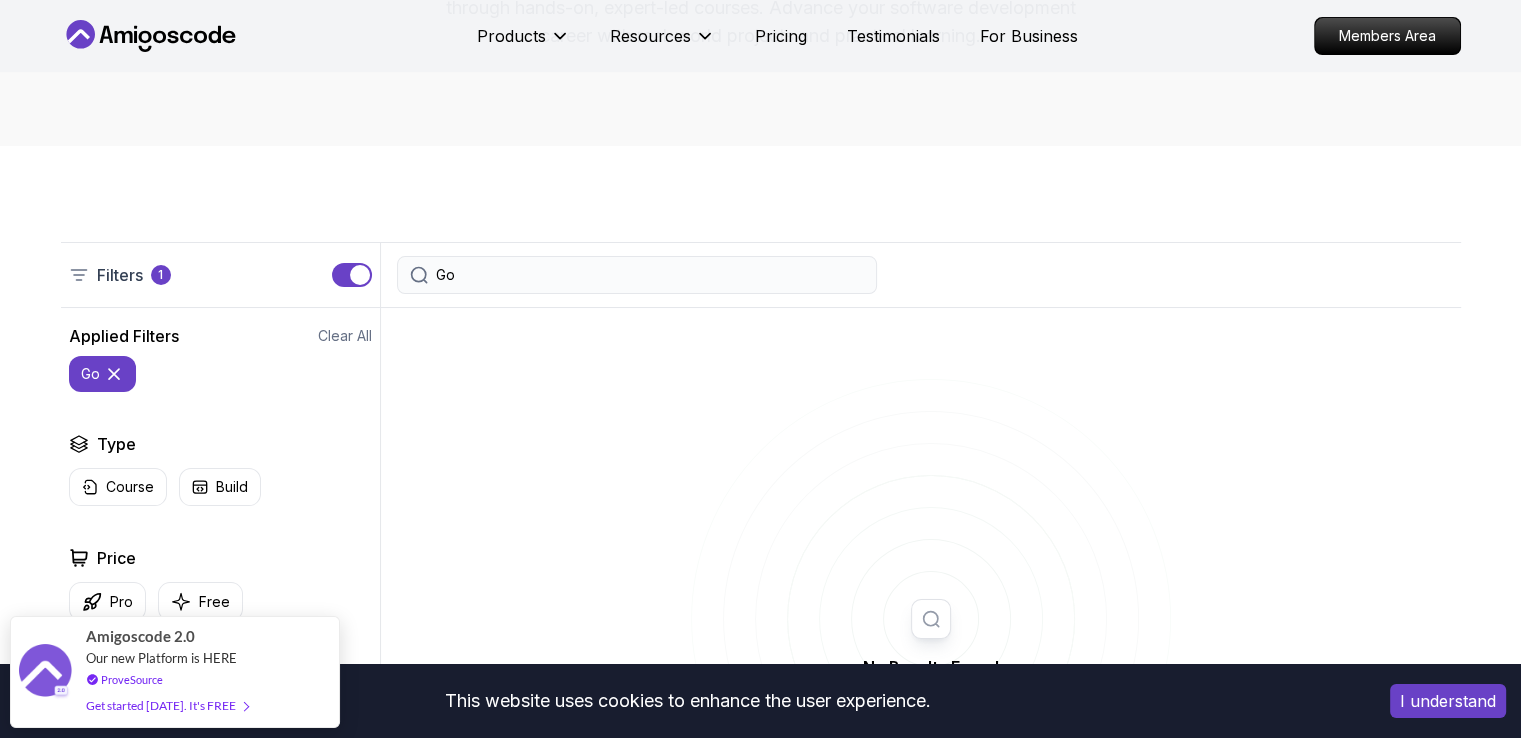 type on "G" 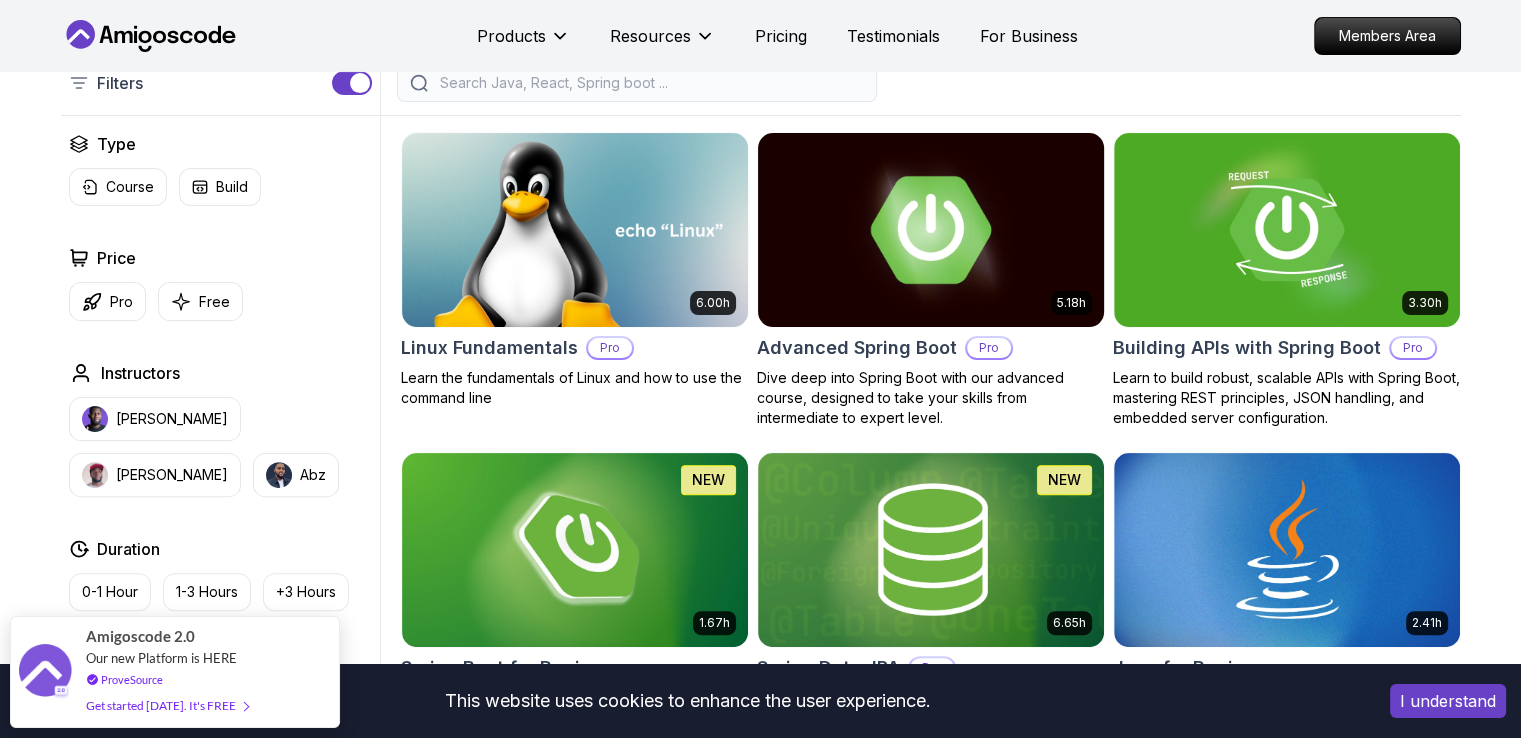 scroll, scrollTop: 495, scrollLeft: 0, axis: vertical 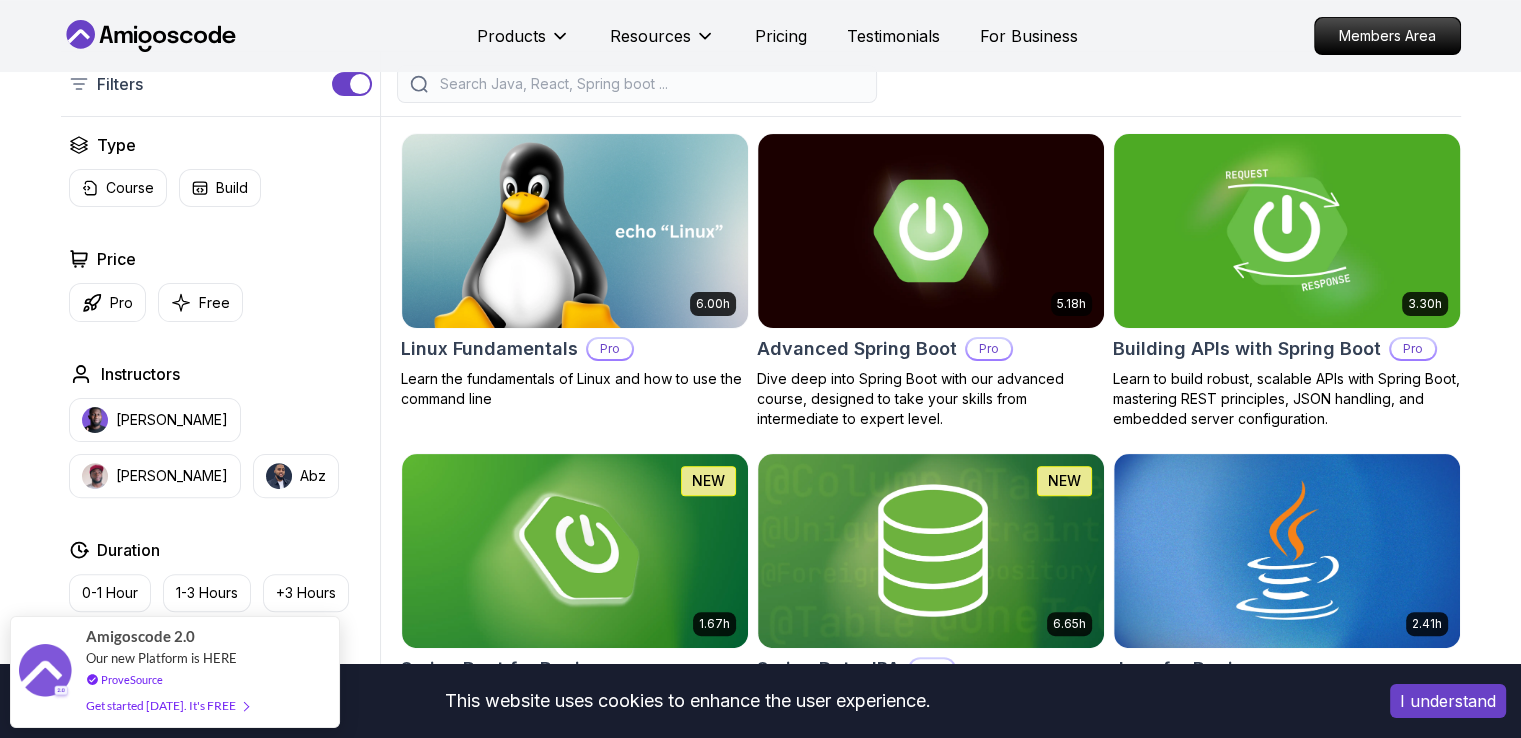type 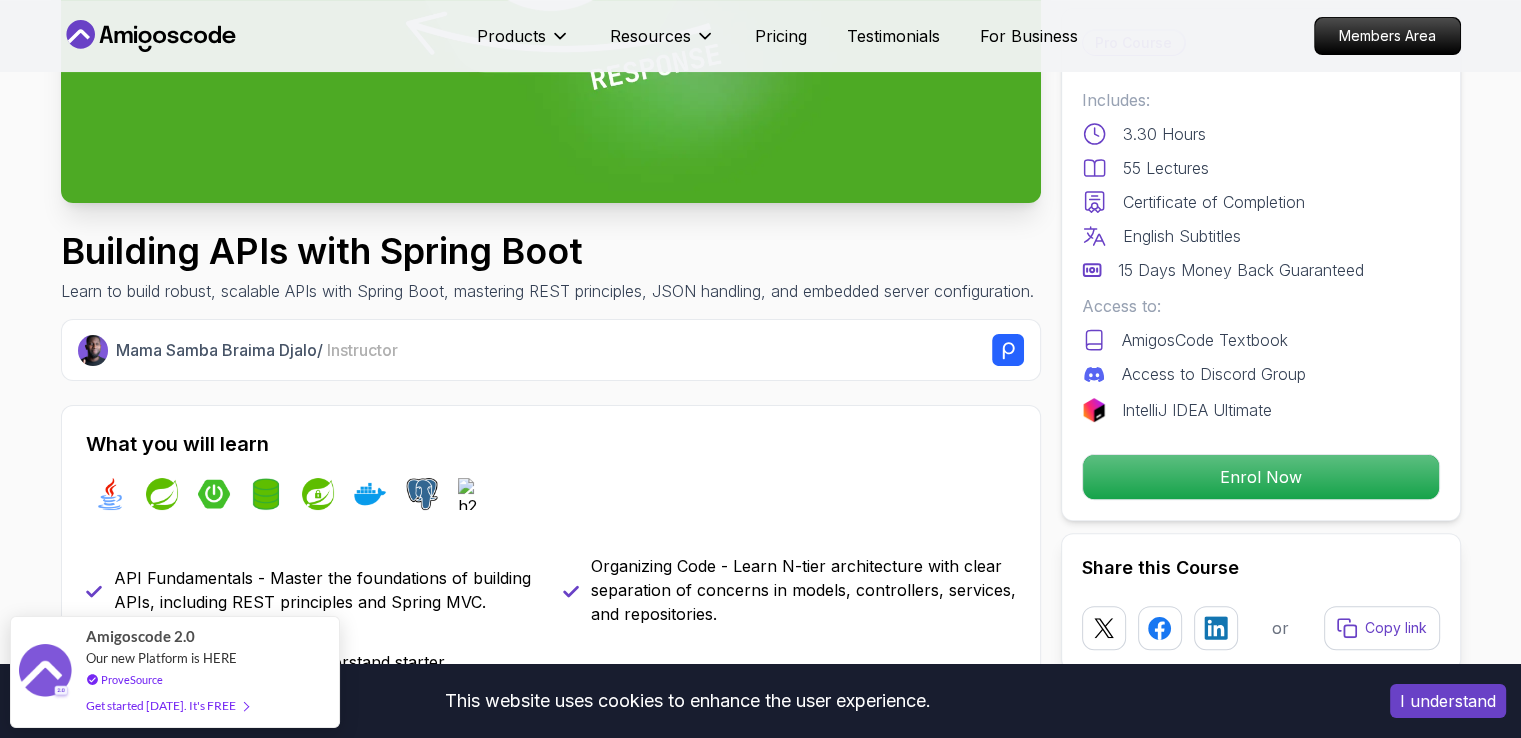 scroll, scrollTop: 468, scrollLeft: 0, axis: vertical 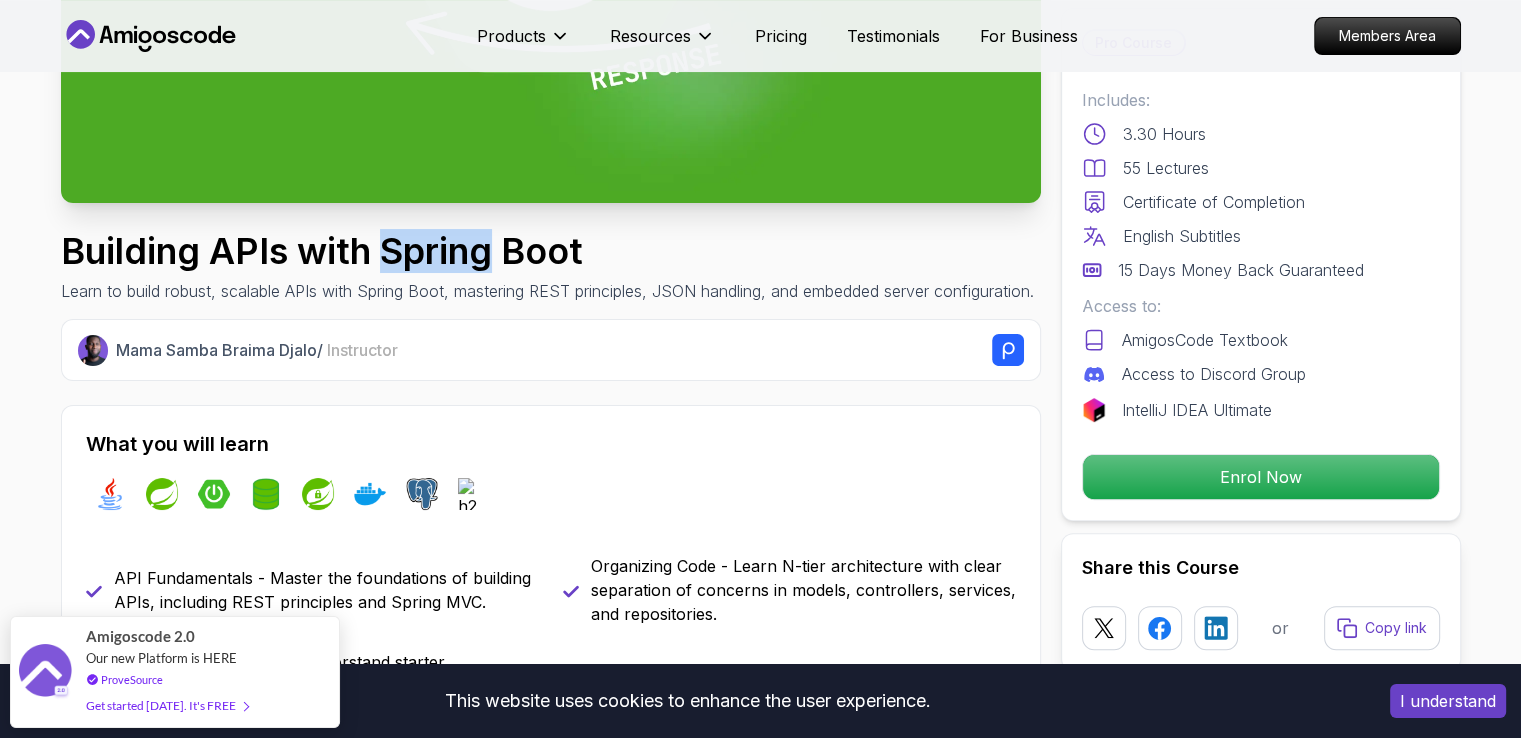 click on "Building APIs with Spring Boot" at bounding box center (547, 251) 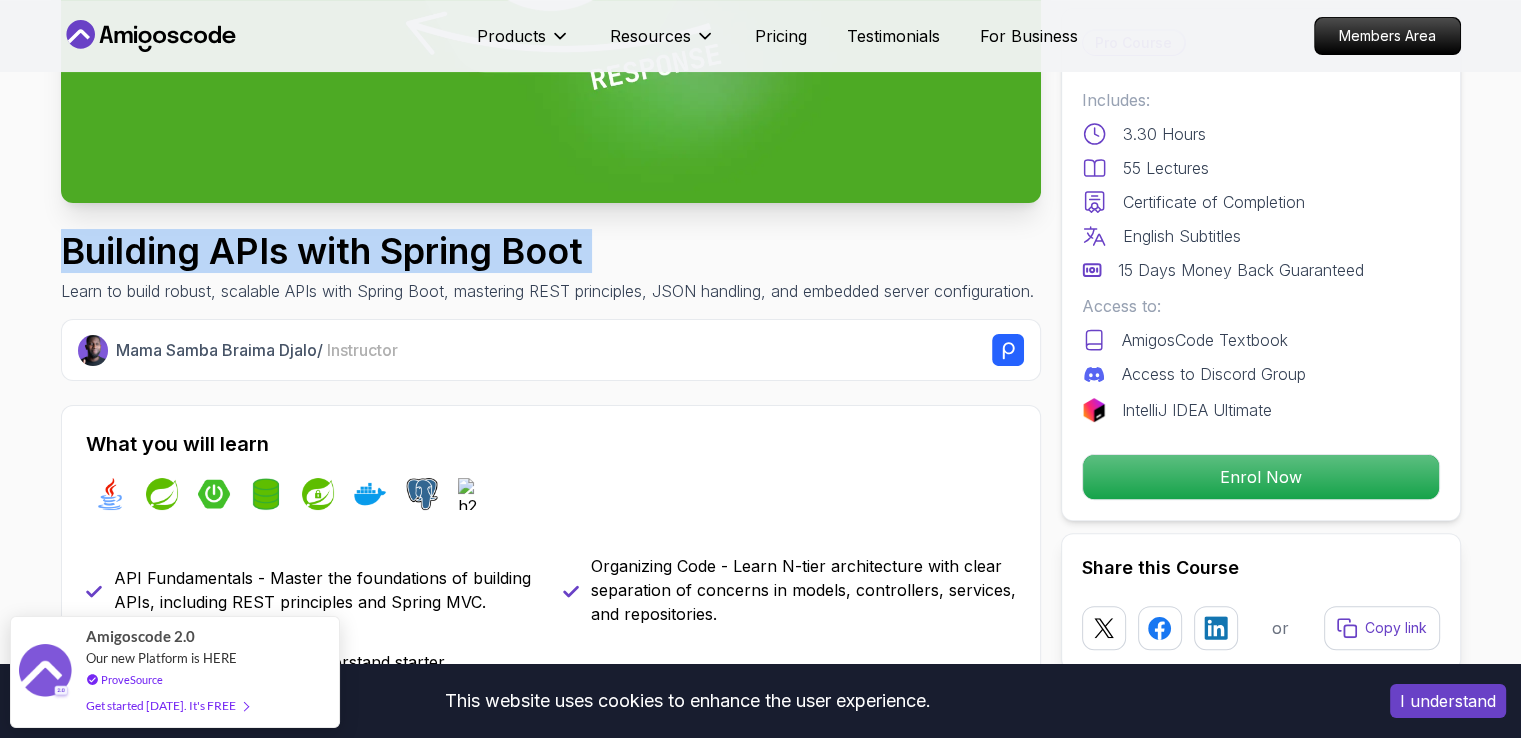 click on "Building APIs with Spring Boot" at bounding box center [547, 251] 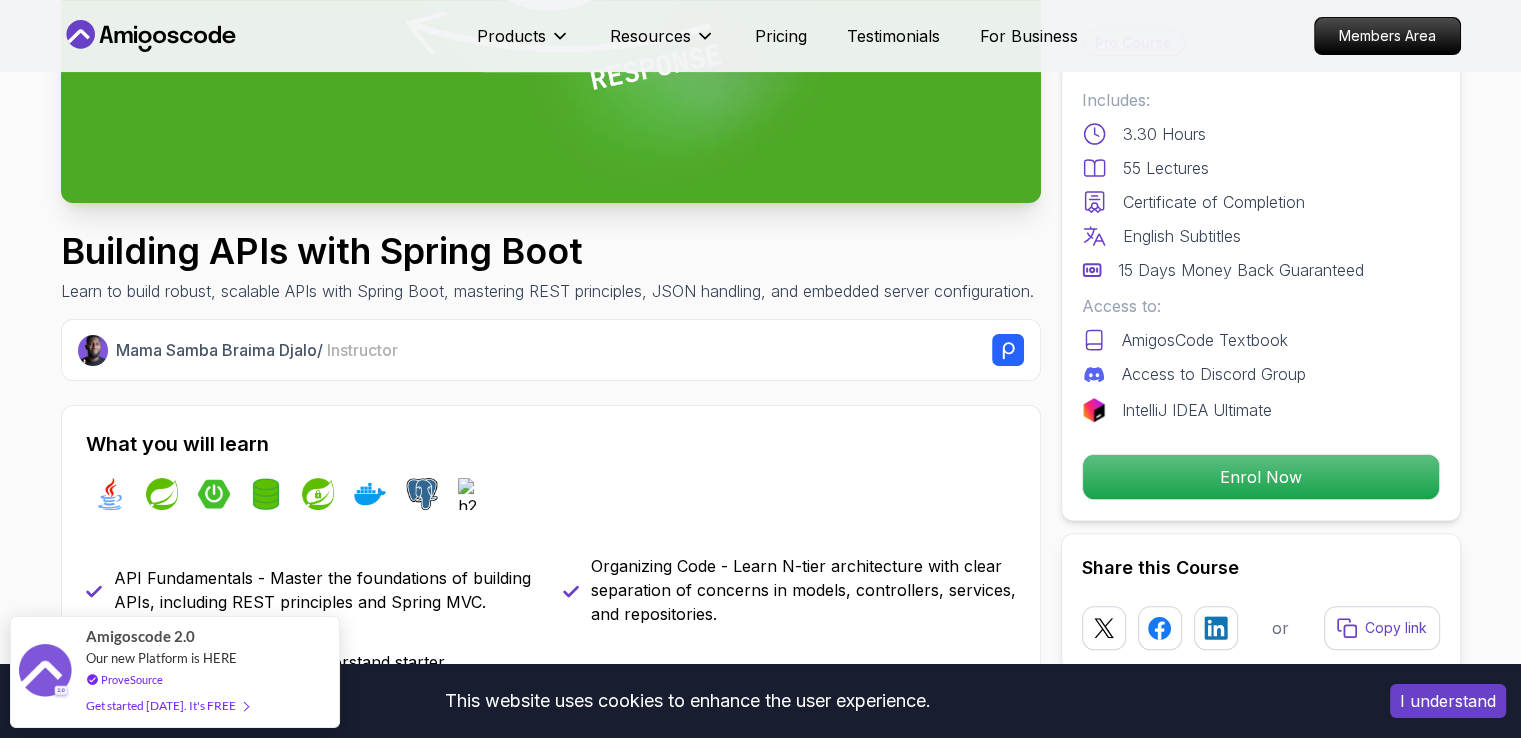 click on "Mama Samba Braima Djalo  /   Instructor" at bounding box center (551, 350) 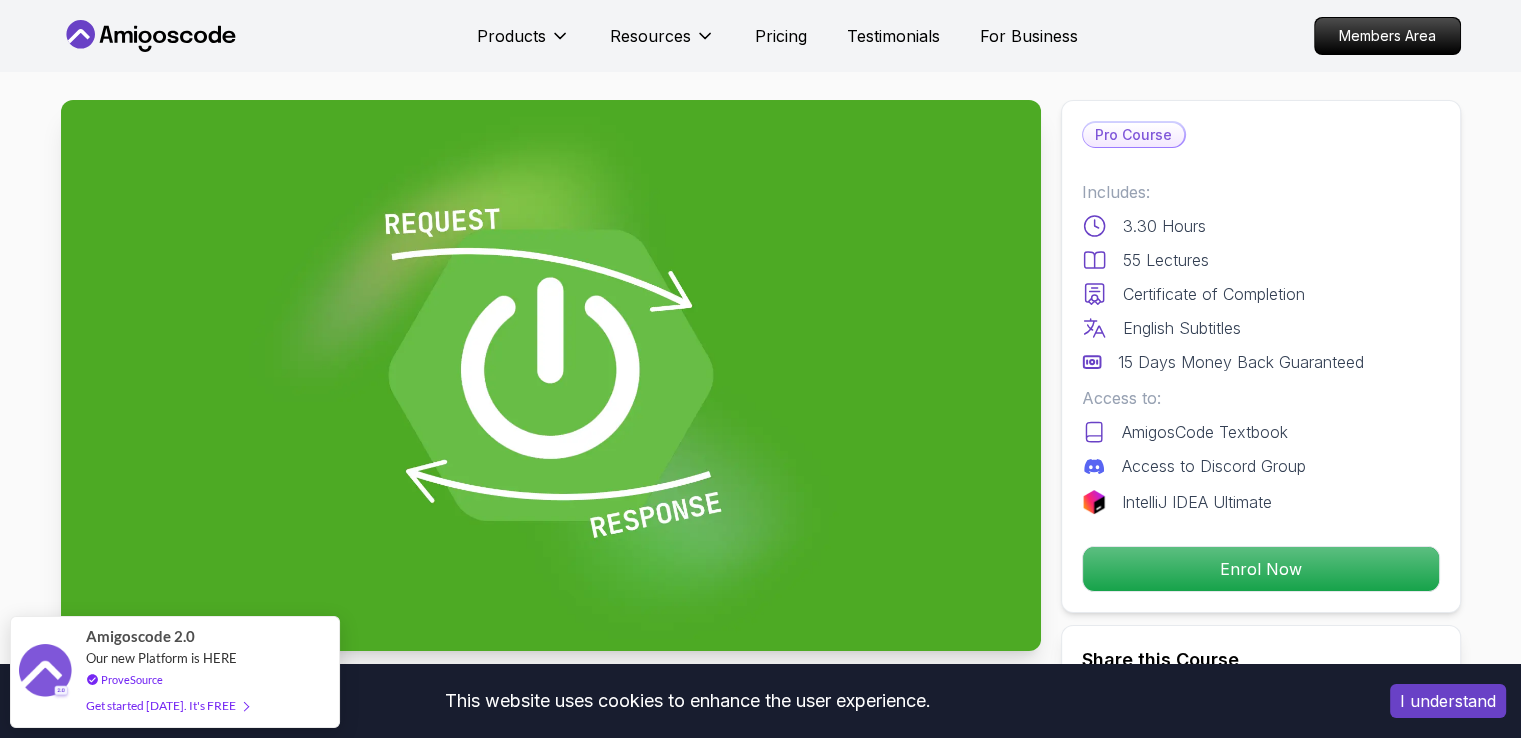 scroll, scrollTop: 0, scrollLeft: 0, axis: both 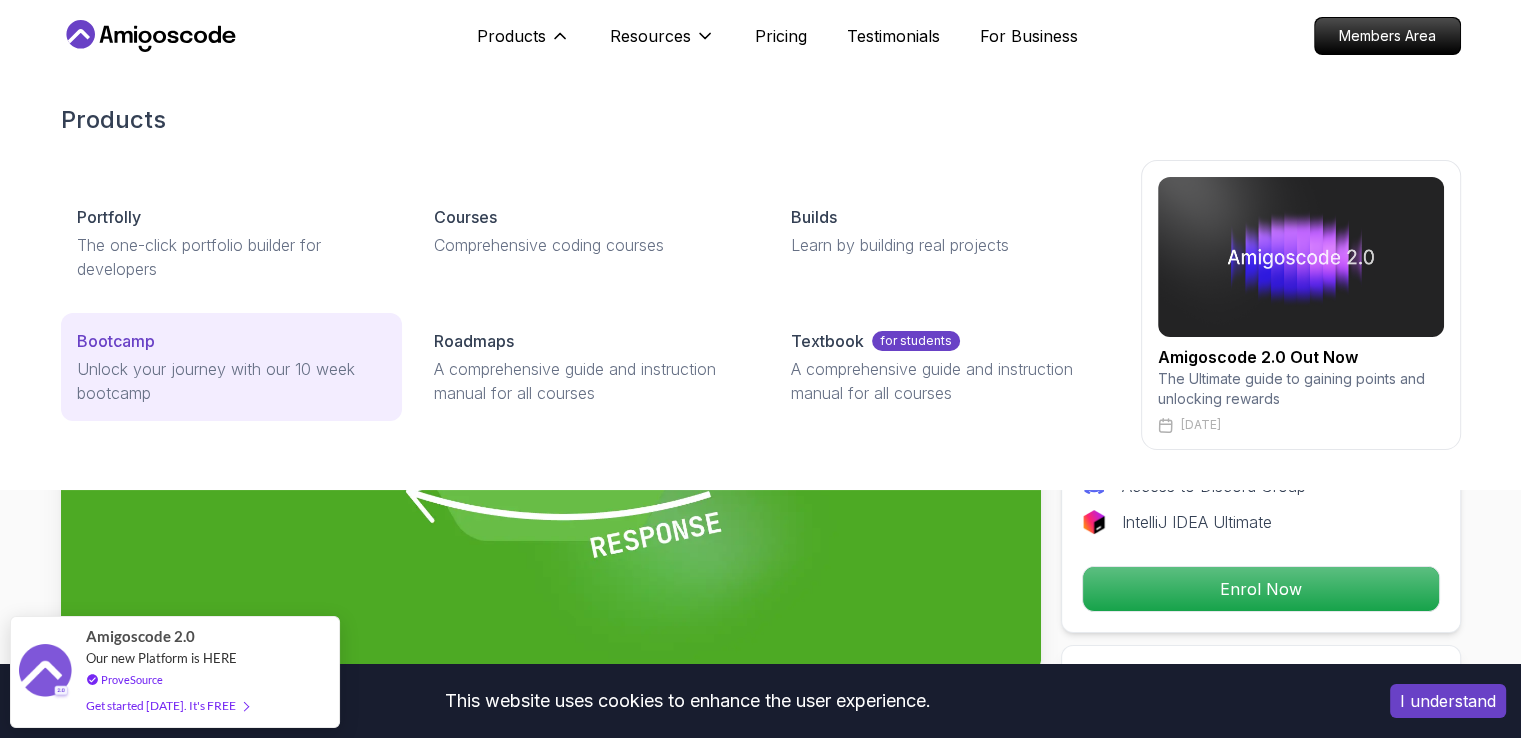 click on "Bootcamp" at bounding box center [116, 341] 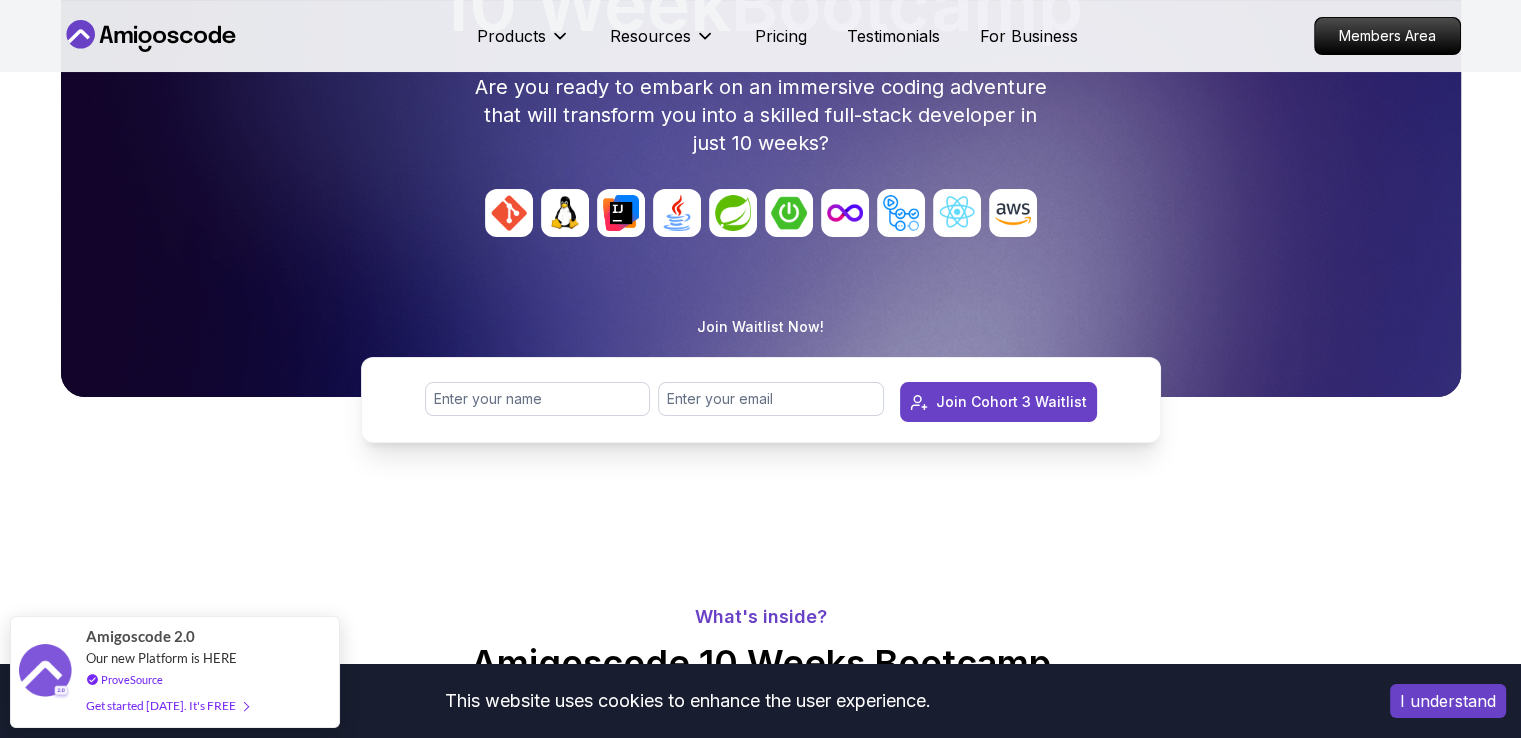 scroll, scrollTop: 222, scrollLeft: 0, axis: vertical 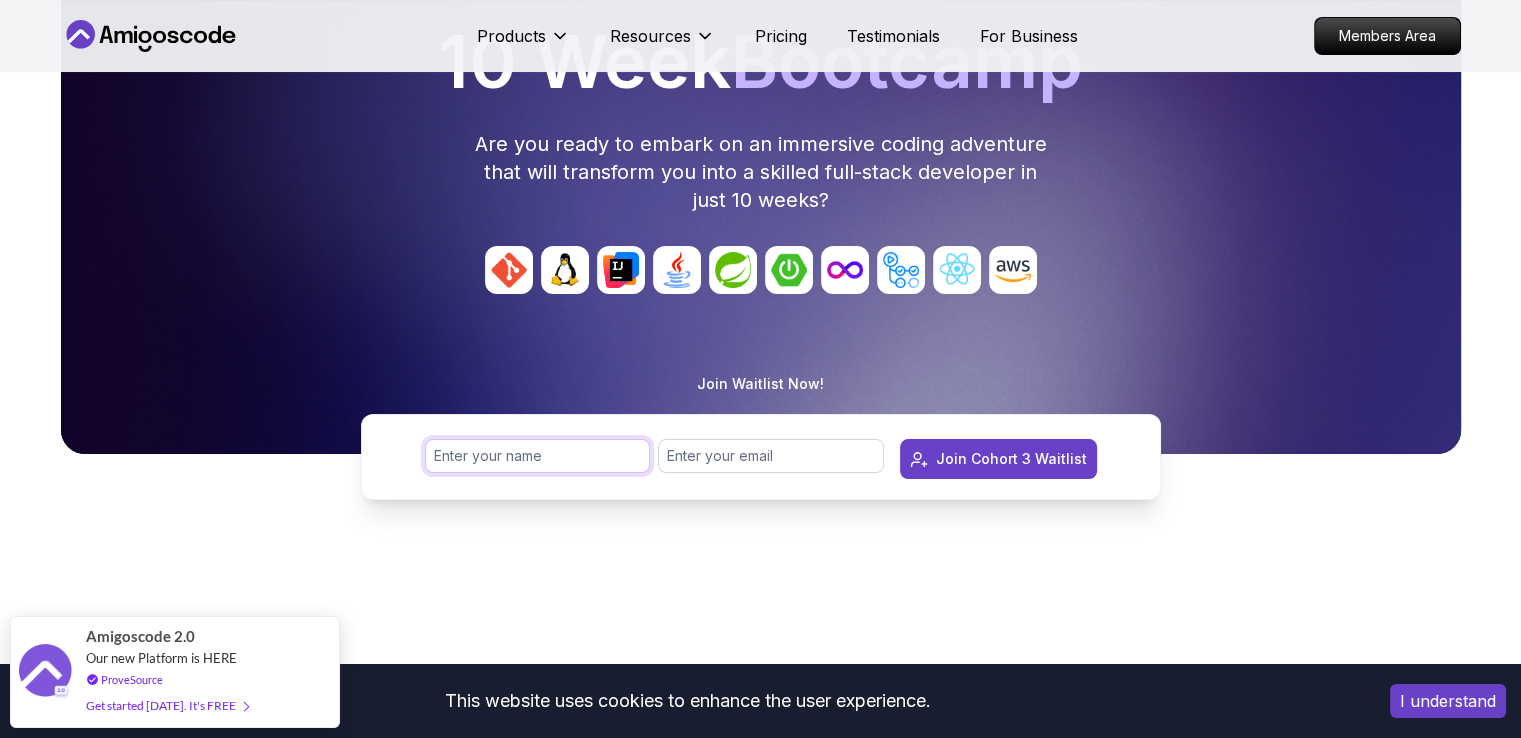 click at bounding box center (538, 456) 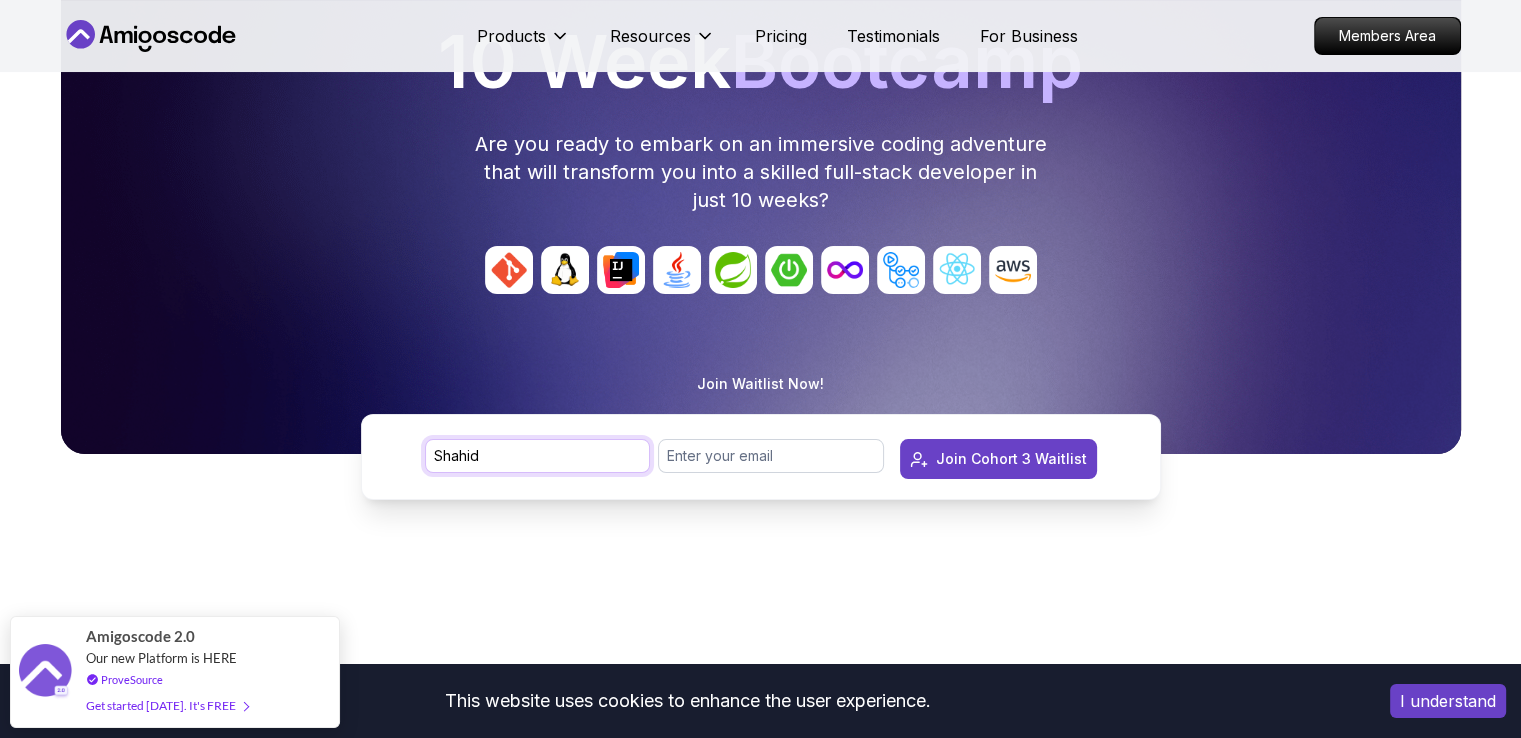 type on "Shahid" 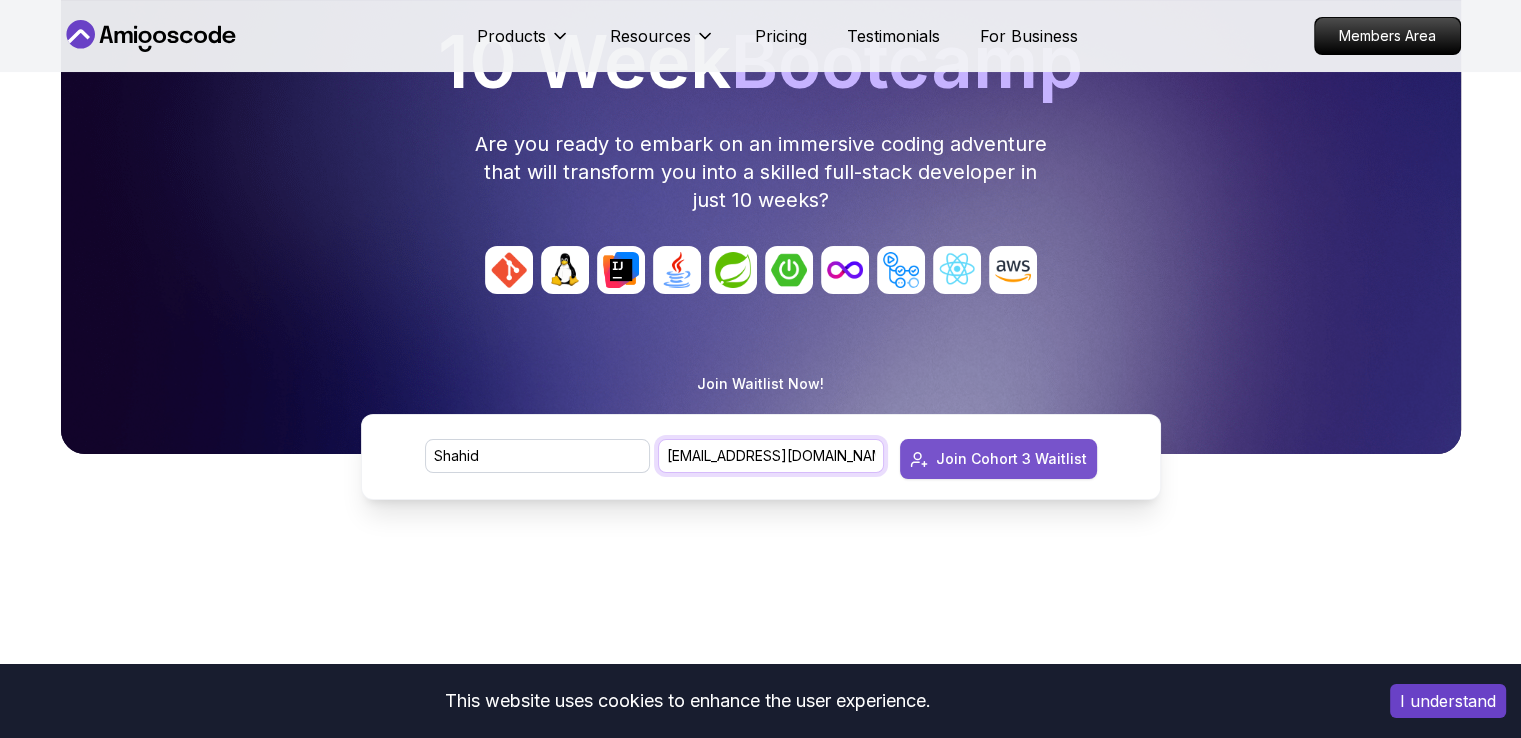 type on "[EMAIL_ADDRESS][DOMAIN_NAME]" 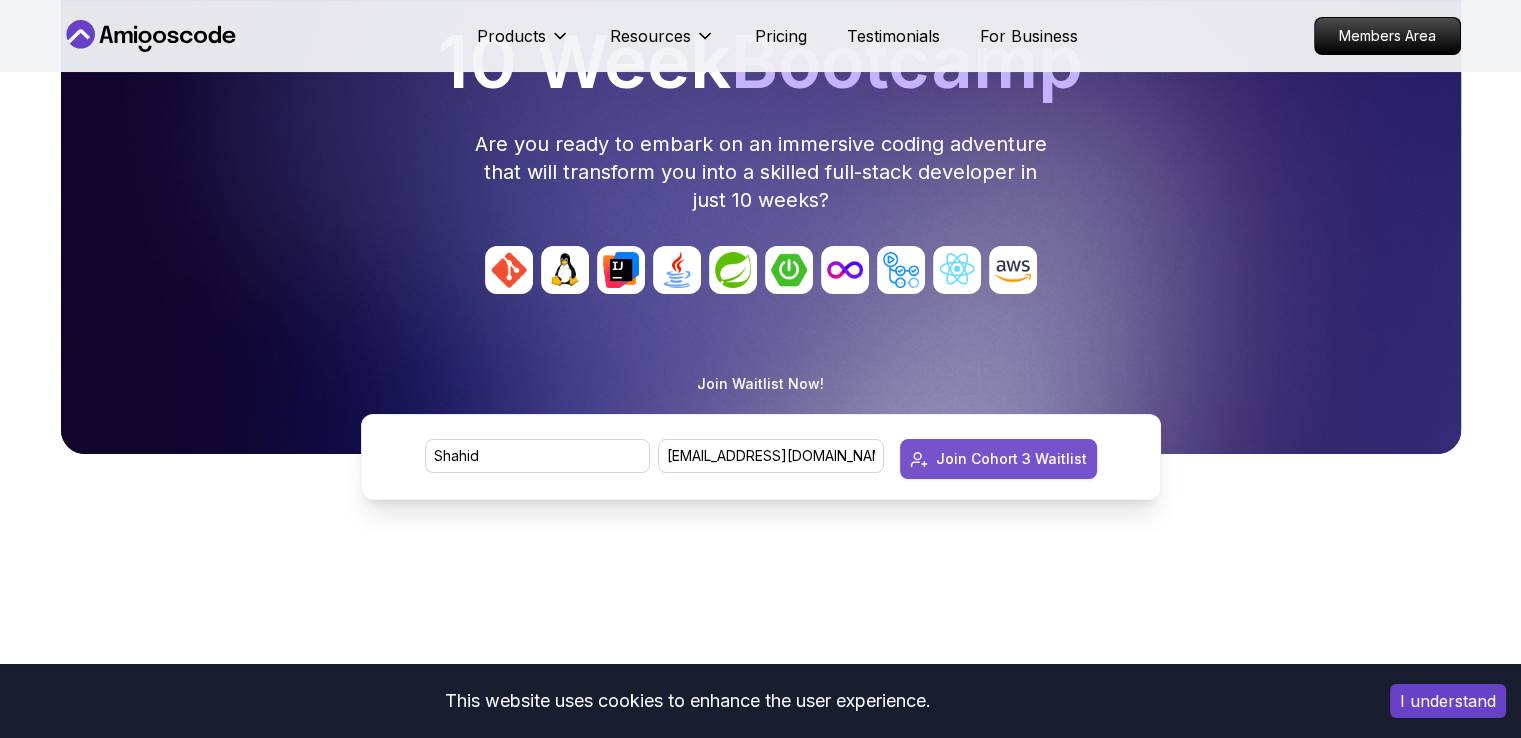 click on "Join Cohort 3 Waitlist" at bounding box center (1011, 459) 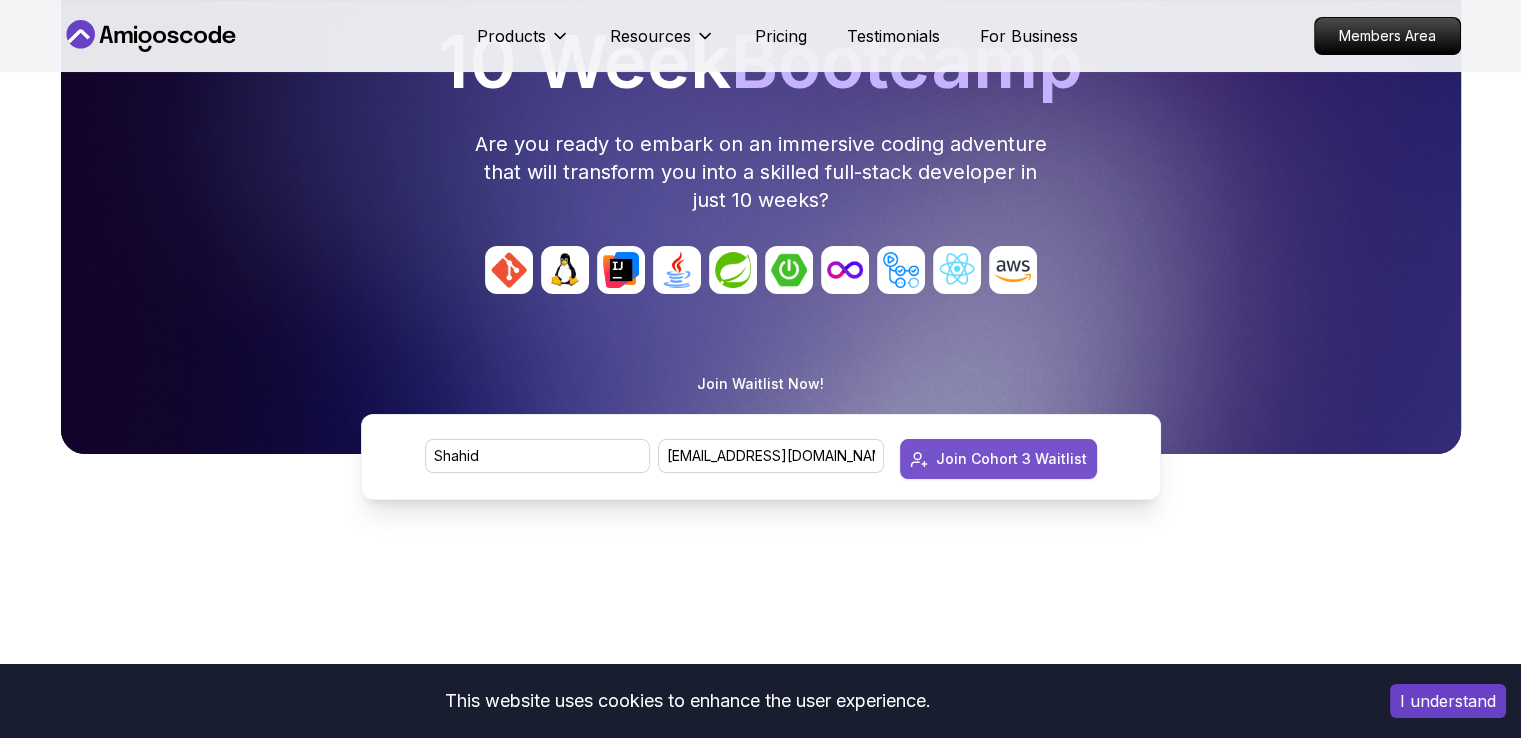 type 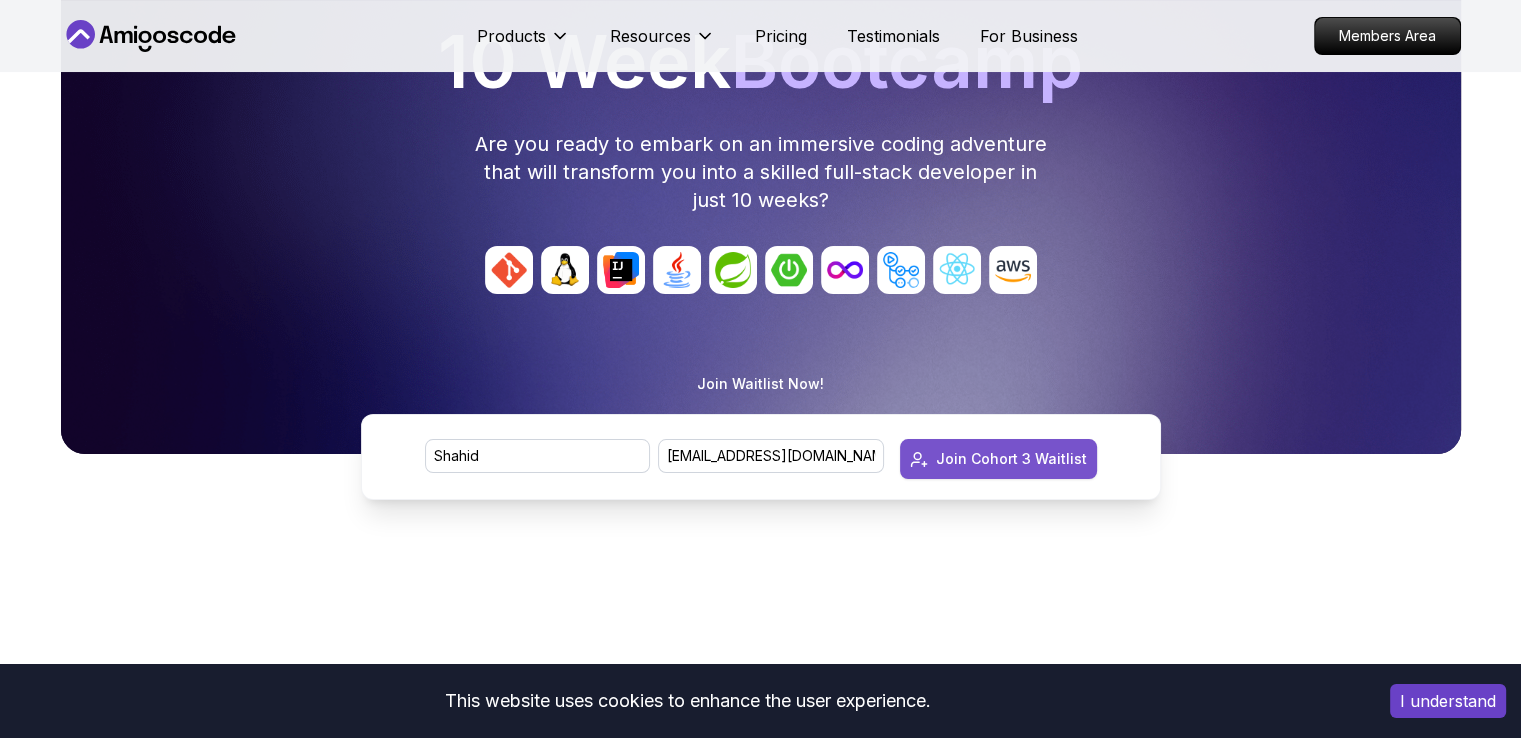 type 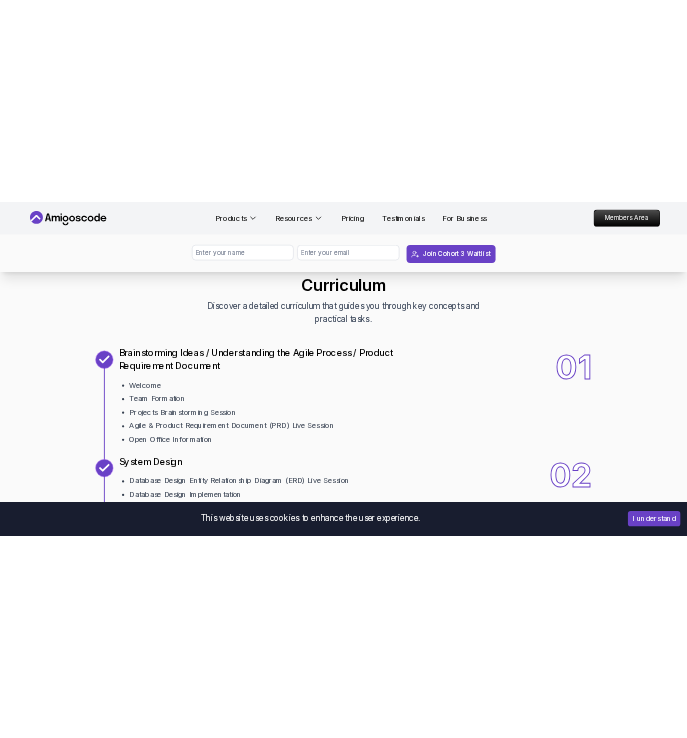 scroll, scrollTop: 2026, scrollLeft: 0, axis: vertical 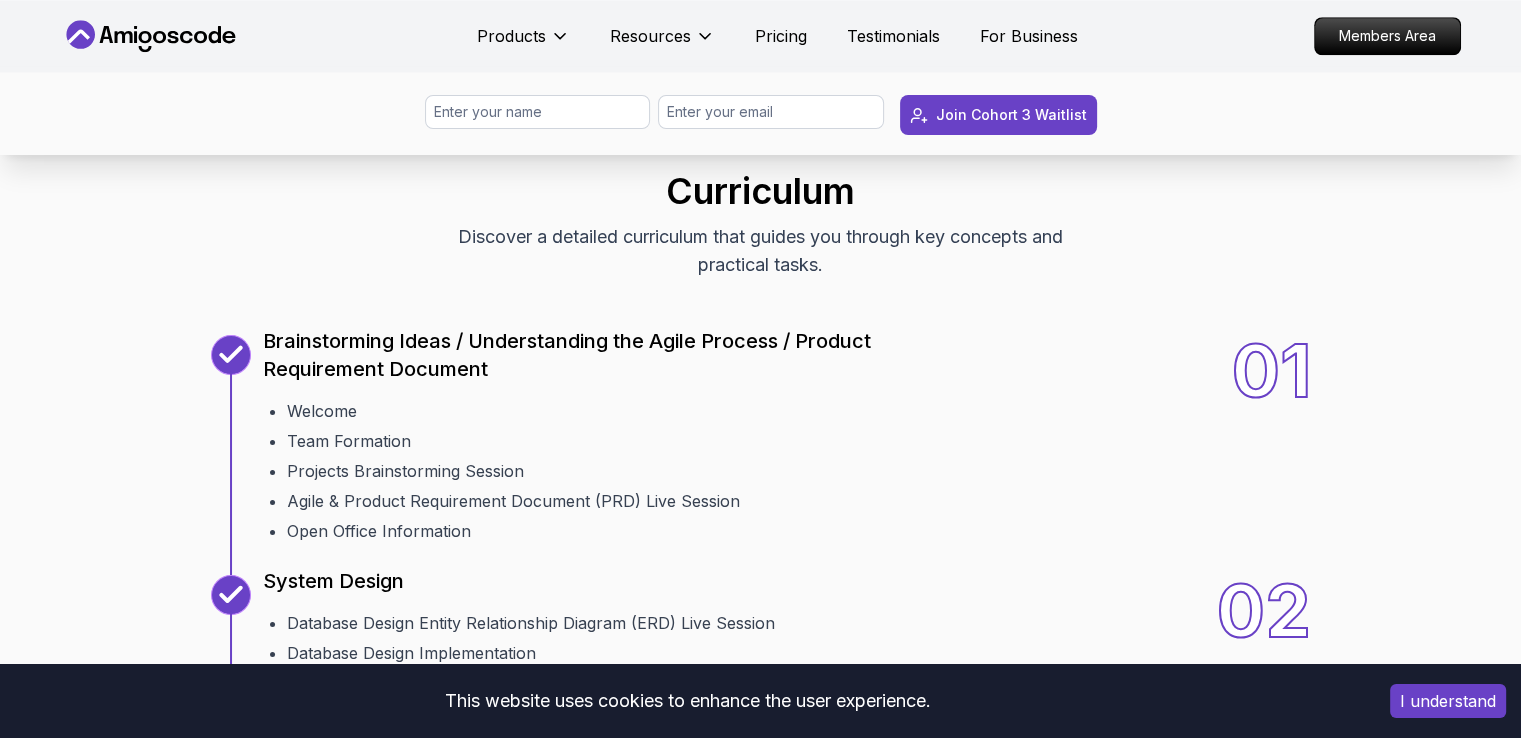 click on "Join Cohort 3 Waitlist" at bounding box center (760, 110) 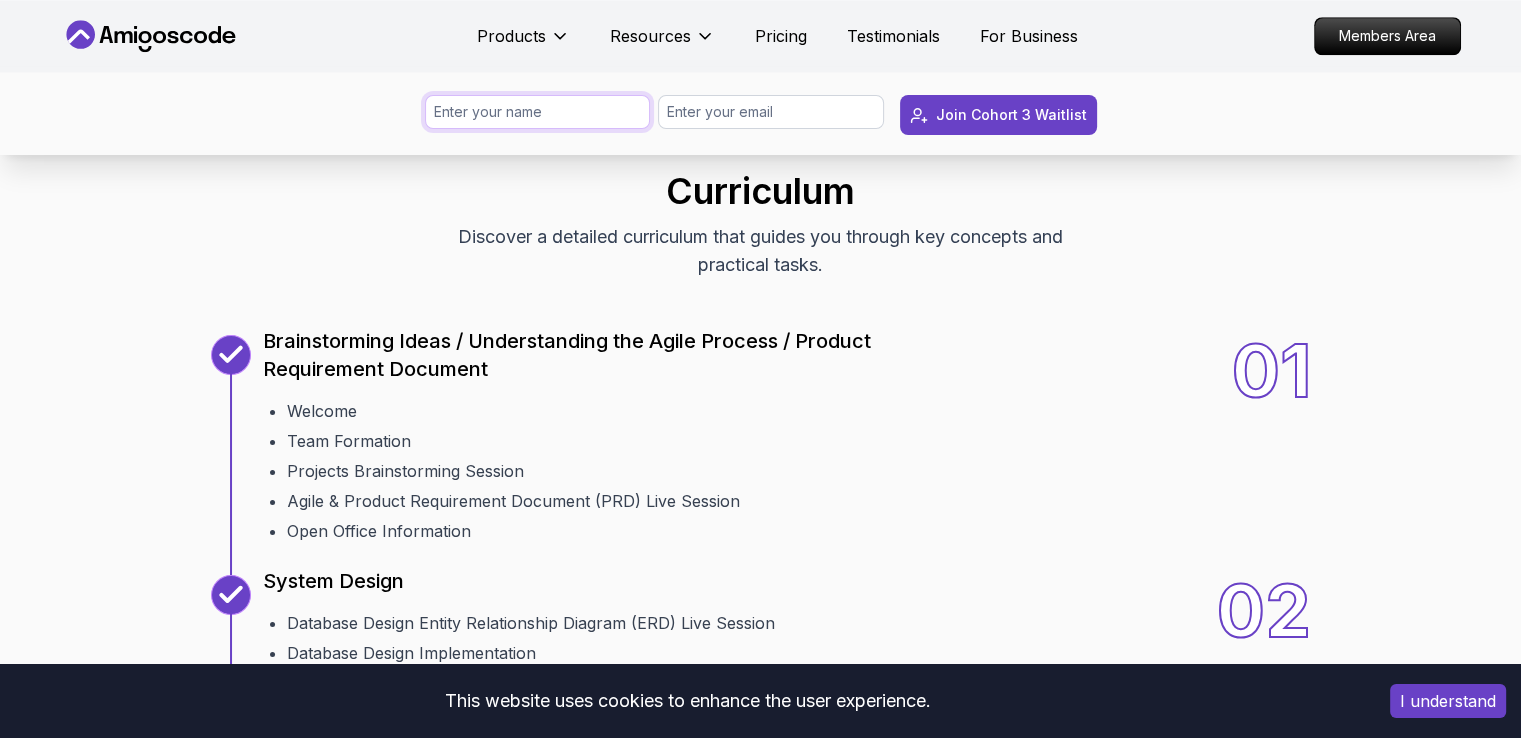 click at bounding box center (538, 112) 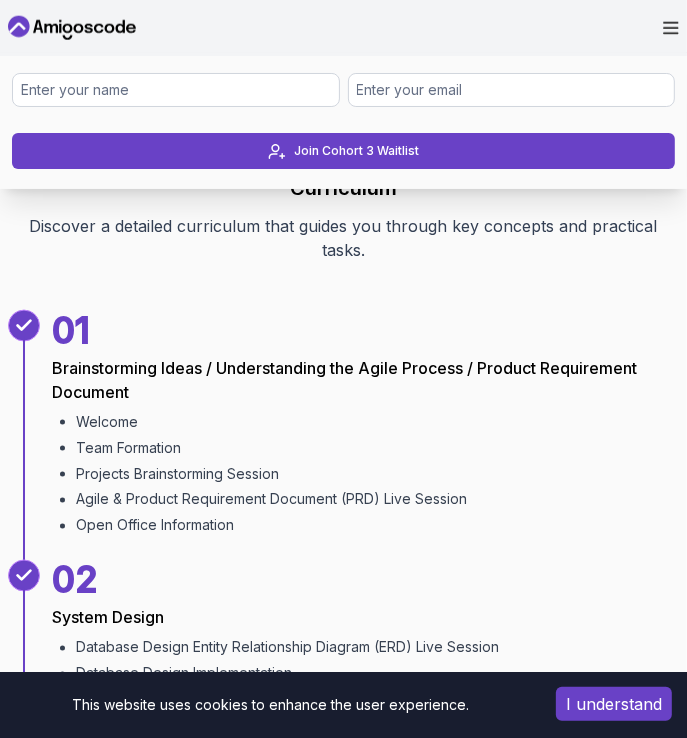 scroll, scrollTop: 1210, scrollLeft: 0, axis: vertical 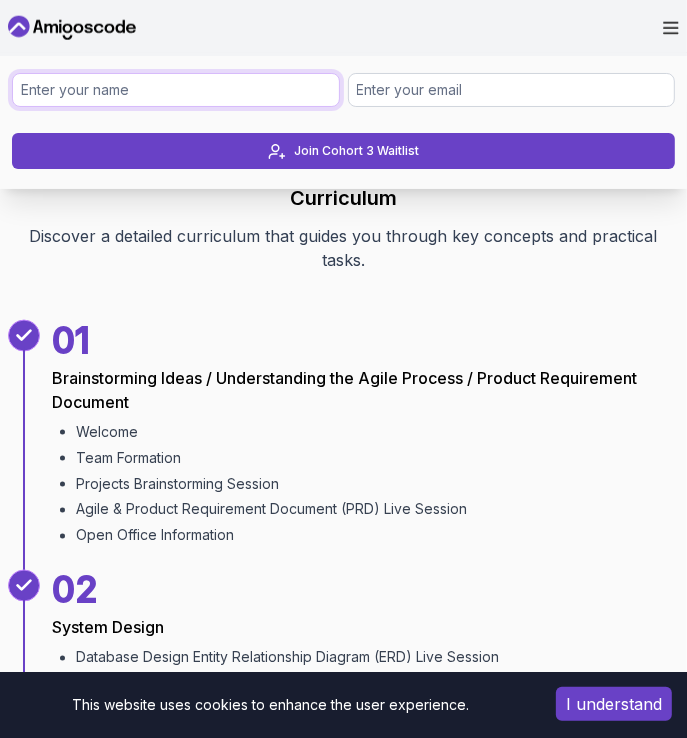 click at bounding box center [176, 90] 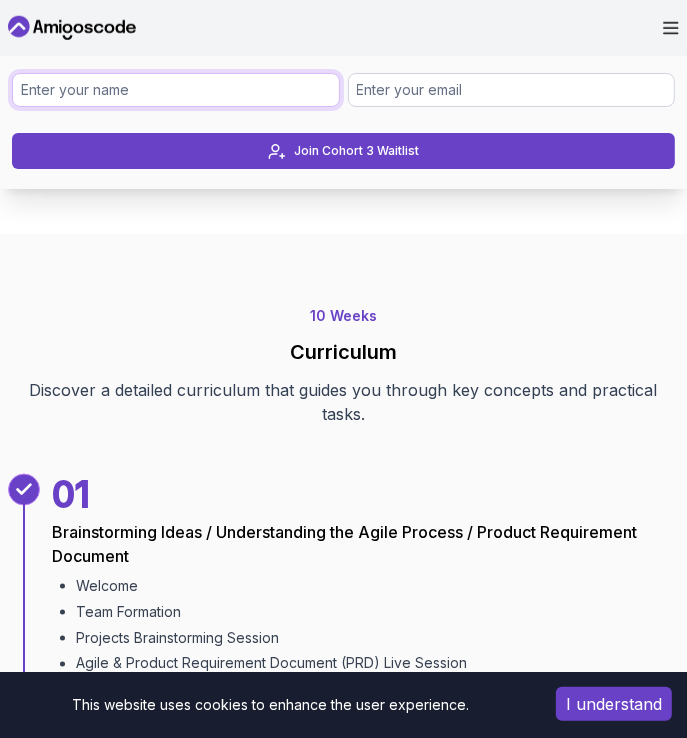 scroll, scrollTop: 1035, scrollLeft: 0, axis: vertical 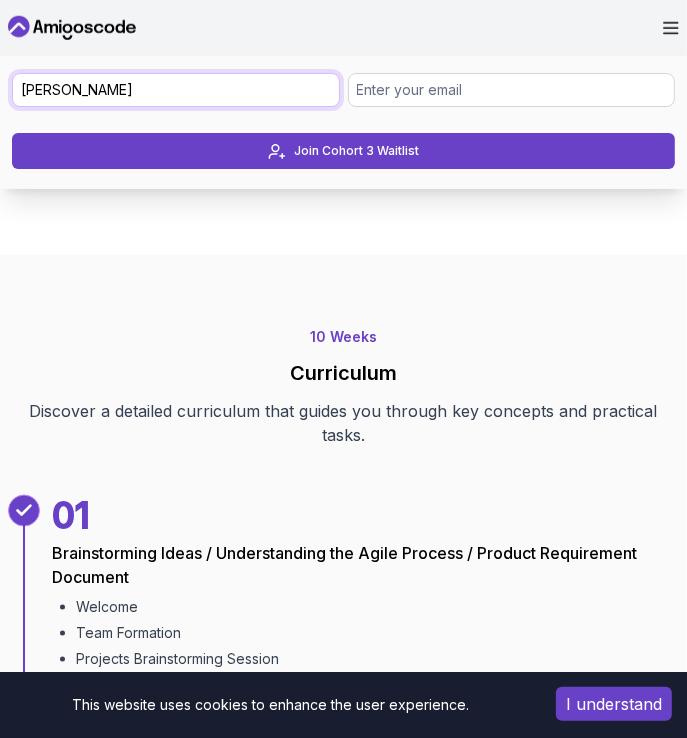 type on "[PERSON_NAME]" 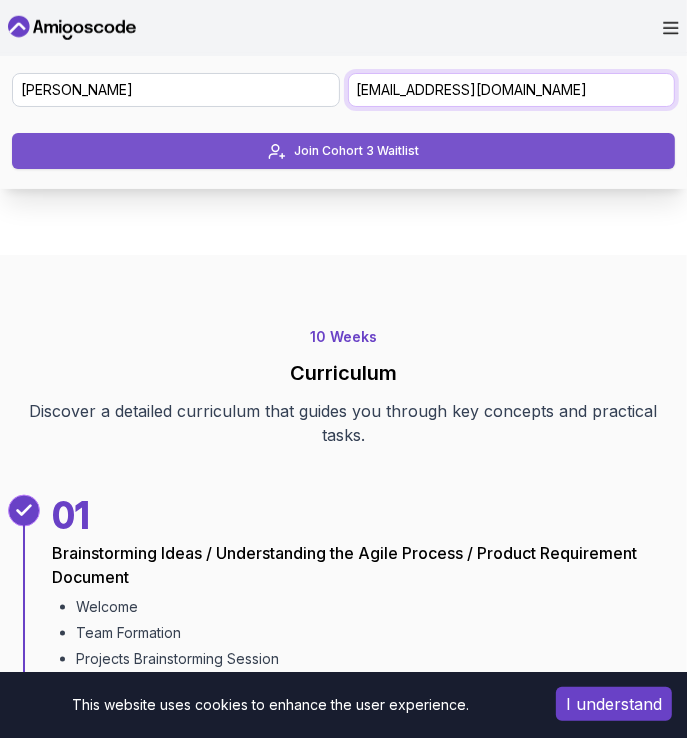 type on "[EMAIL_ADDRESS][DOMAIN_NAME]" 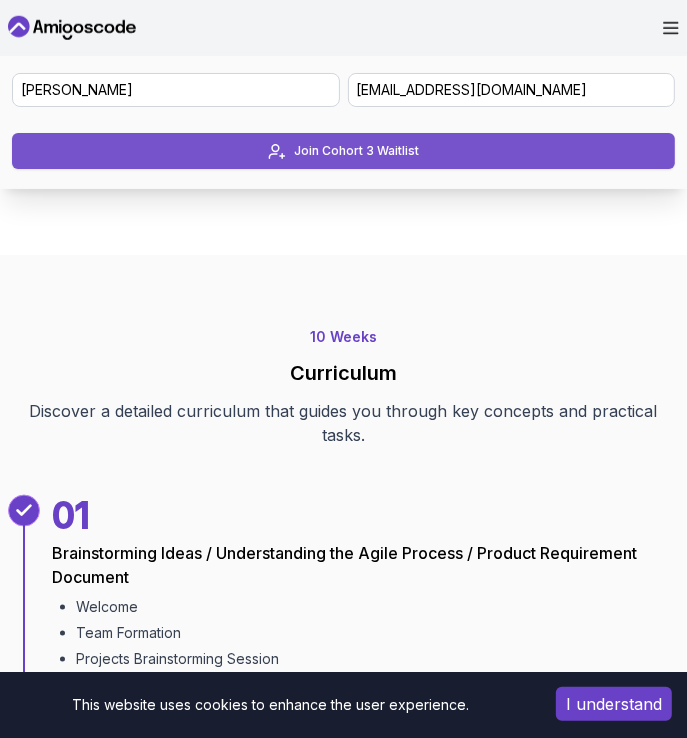 click on "Join Cohort 3 Waitlist" at bounding box center [356, 151] 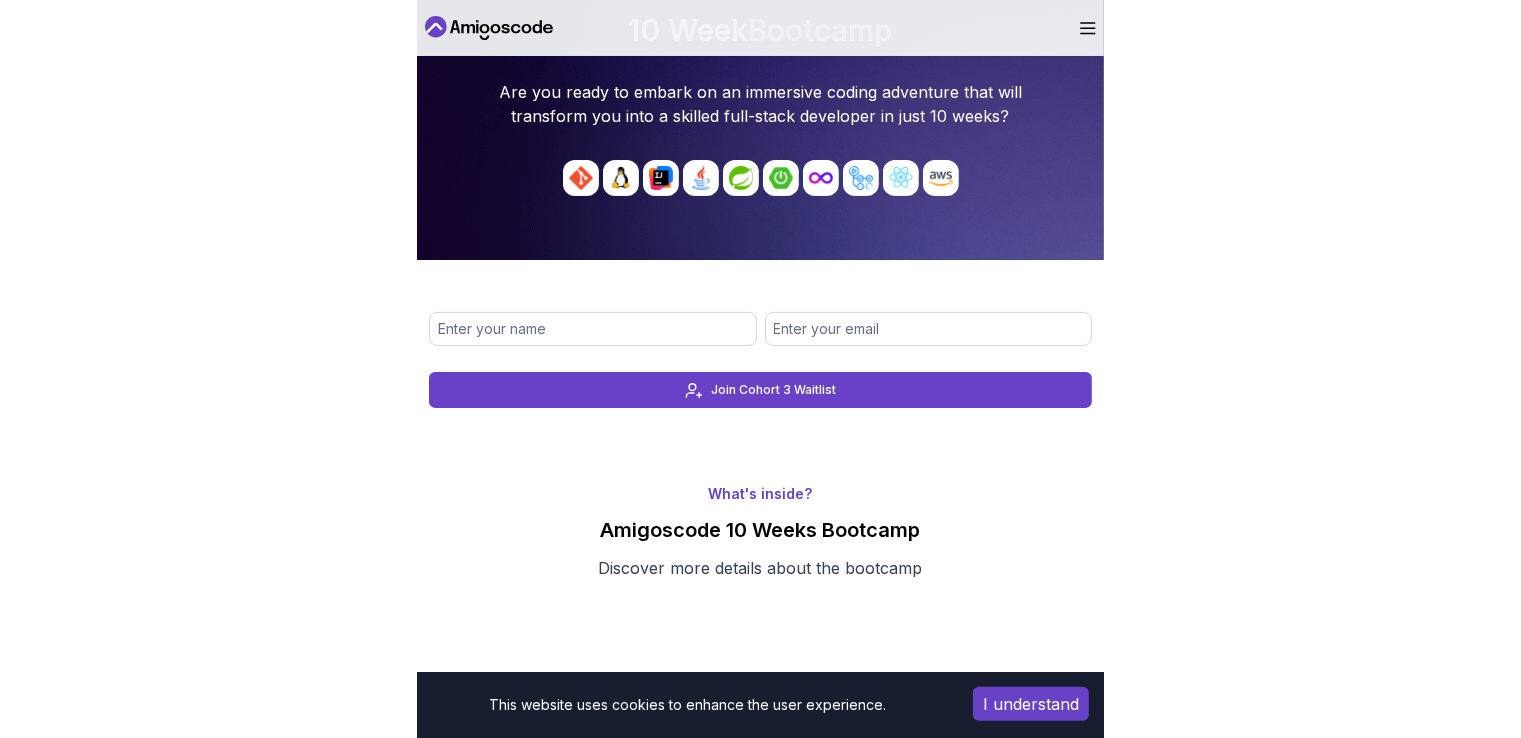 scroll, scrollTop: 0, scrollLeft: 0, axis: both 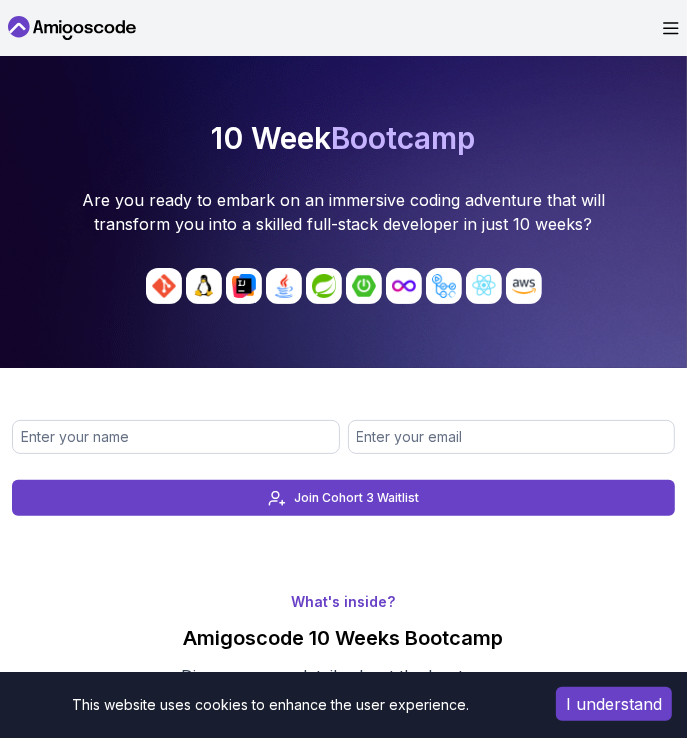 click on "I understand" at bounding box center (614, 704) 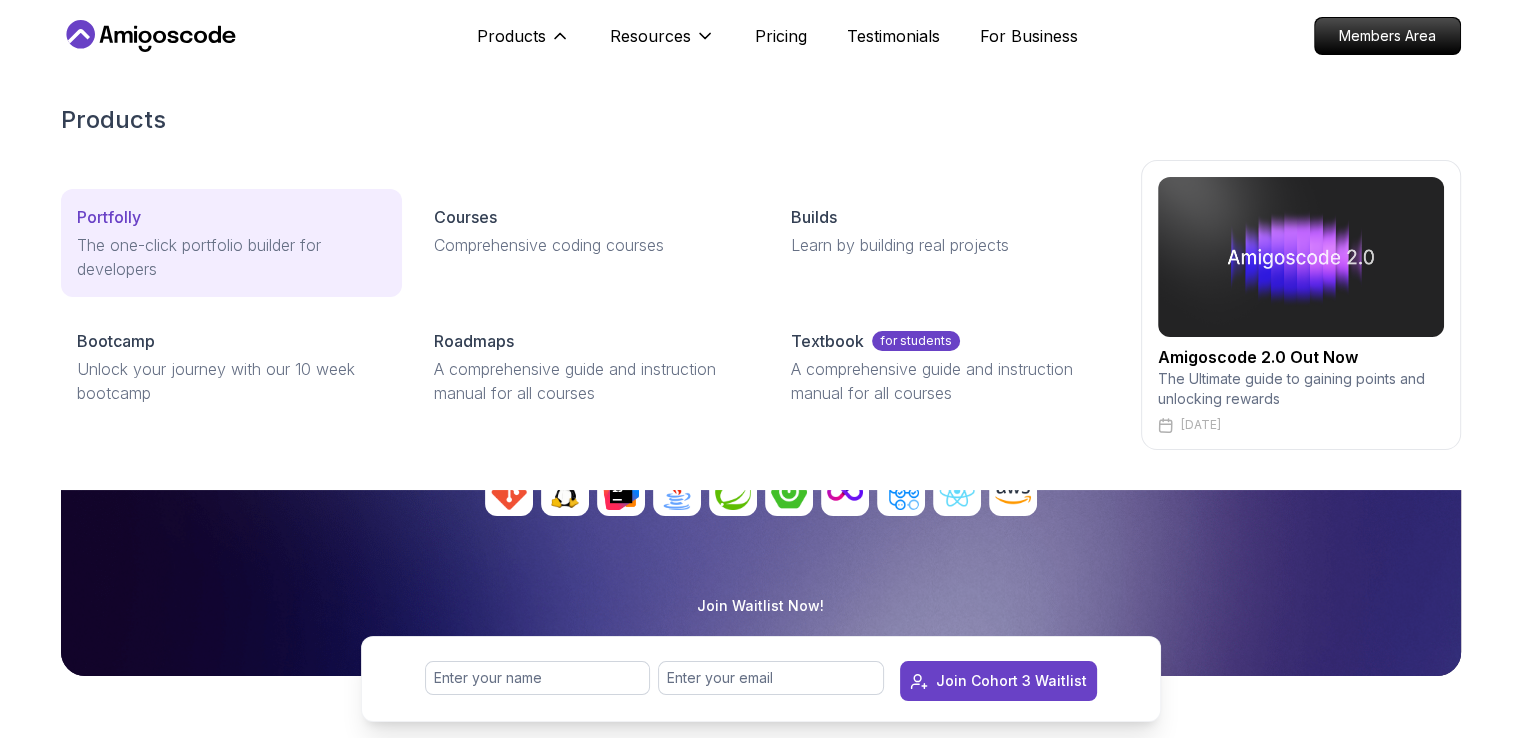 click on "Portfolly" at bounding box center (231, 217) 